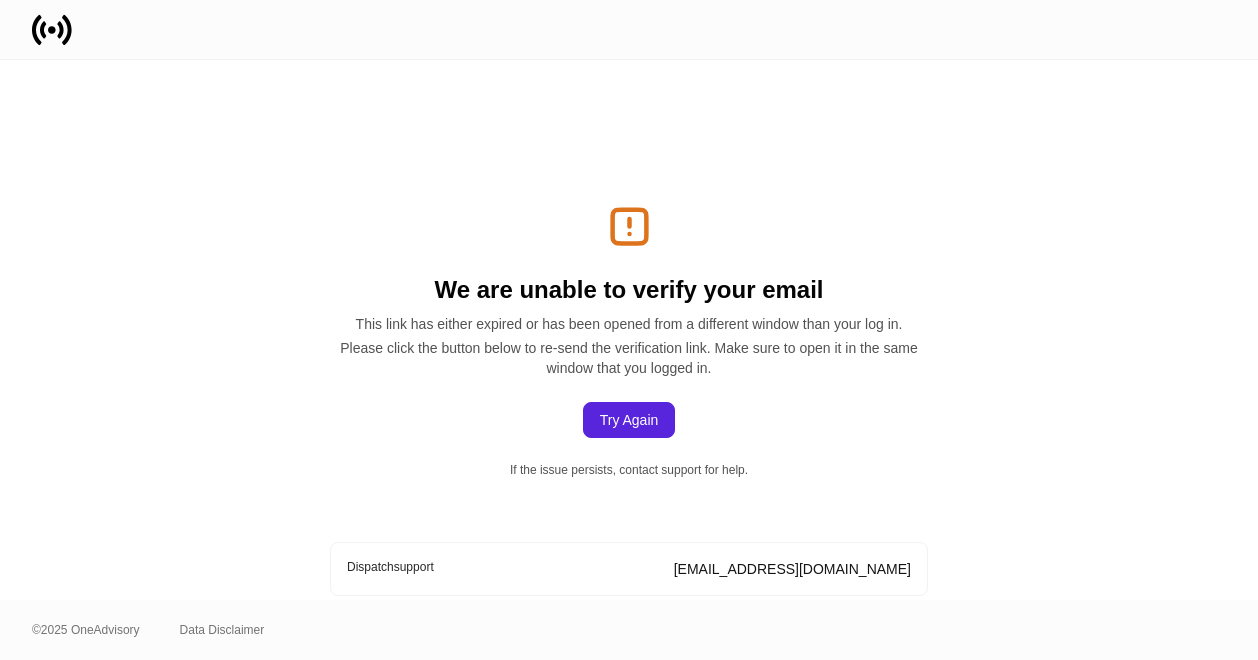 scroll, scrollTop: 0, scrollLeft: 0, axis: both 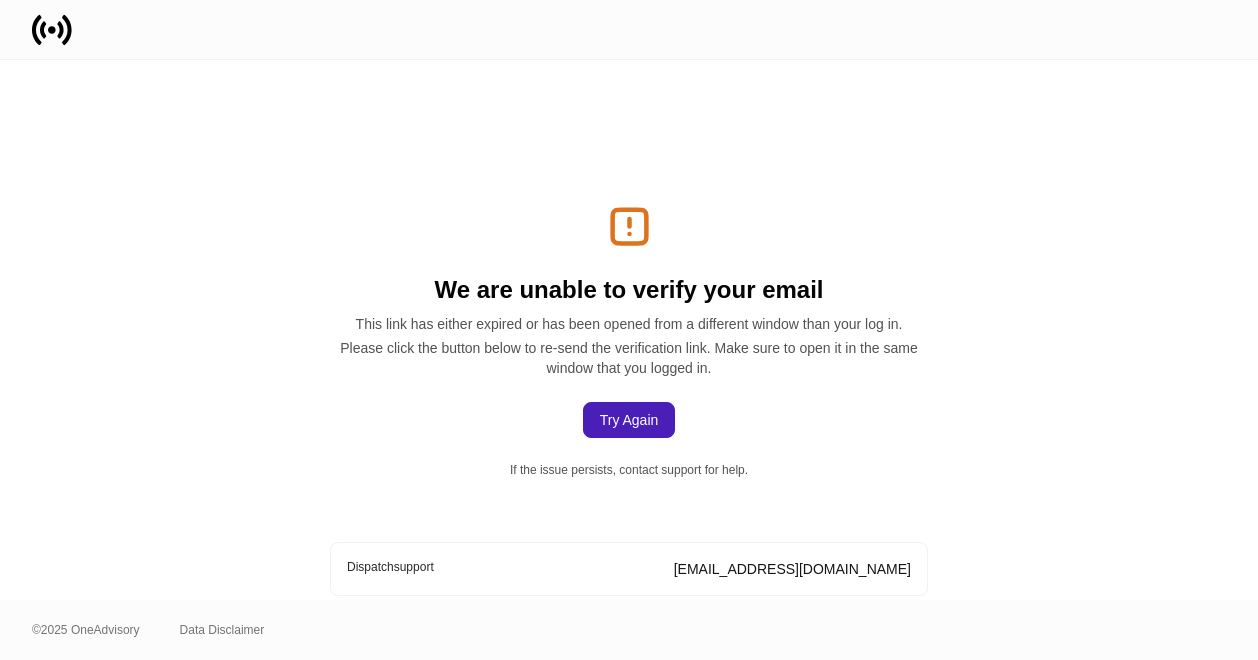 click on "Try Again" at bounding box center (629, 420) 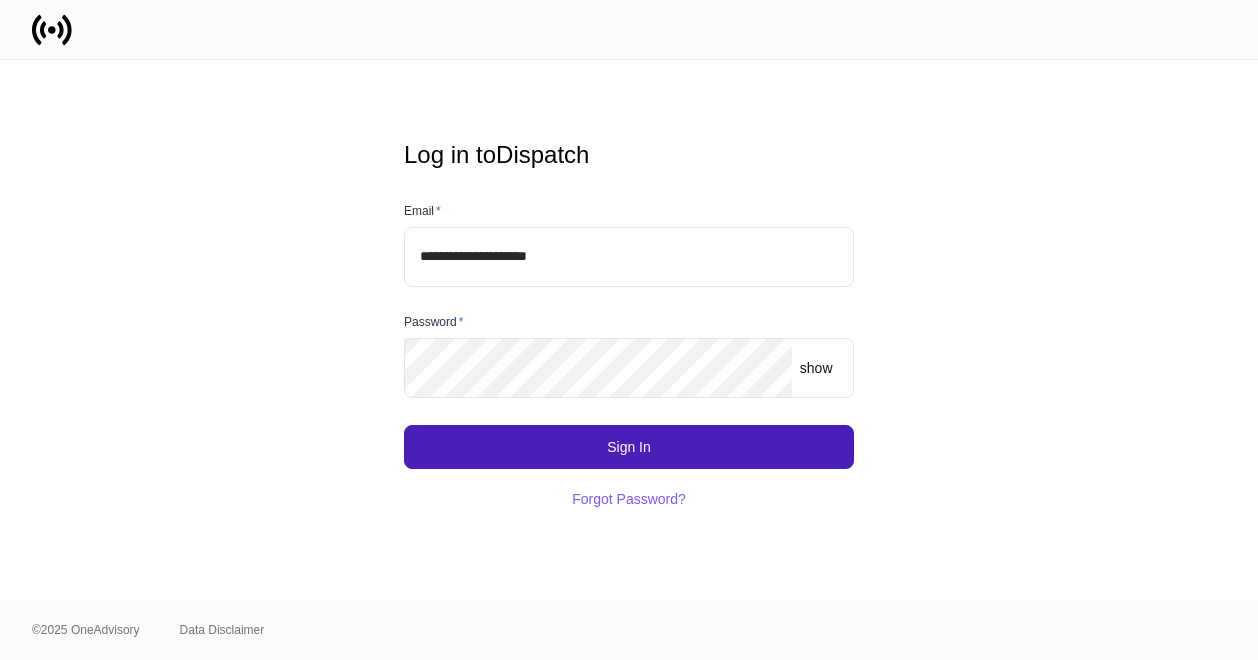 click on "Sign In" at bounding box center (629, 447) 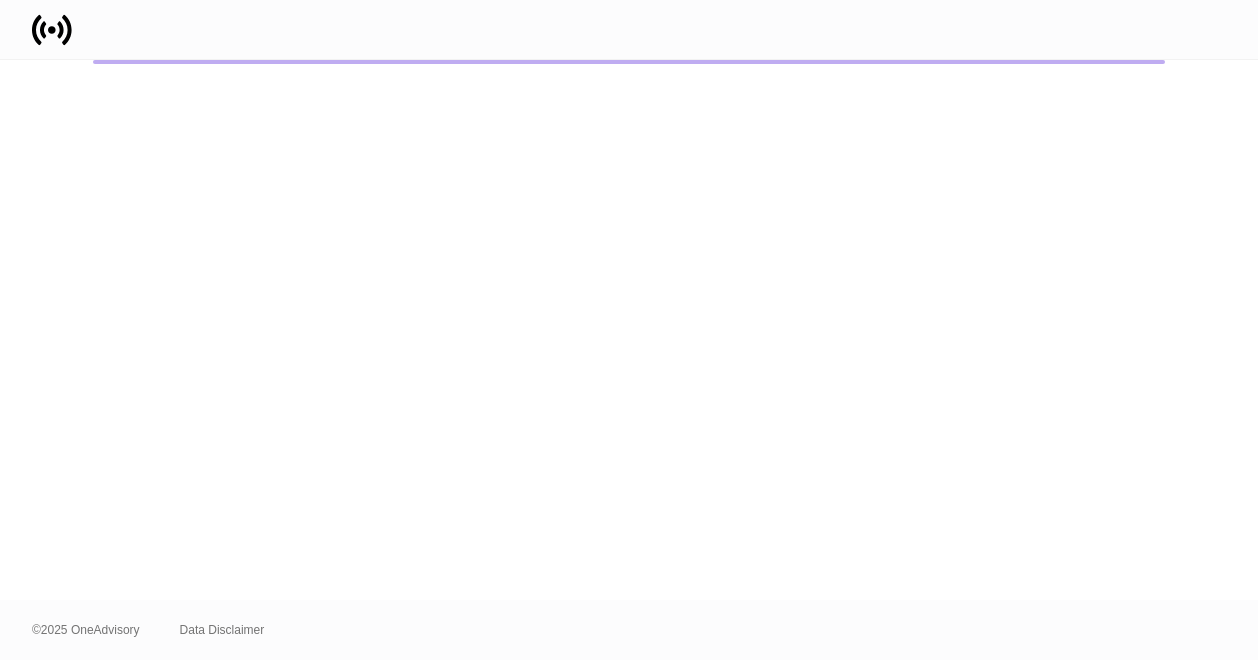 scroll, scrollTop: 0, scrollLeft: 0, axis: both 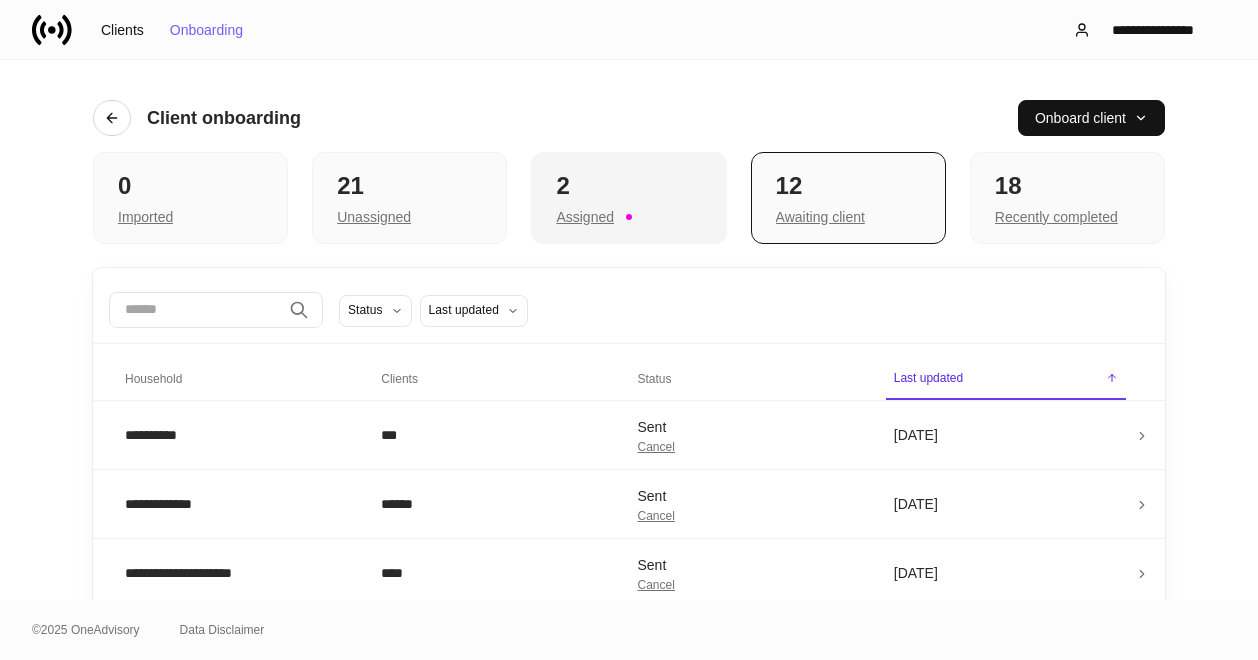click on "2" at bounding box center [628, 186] 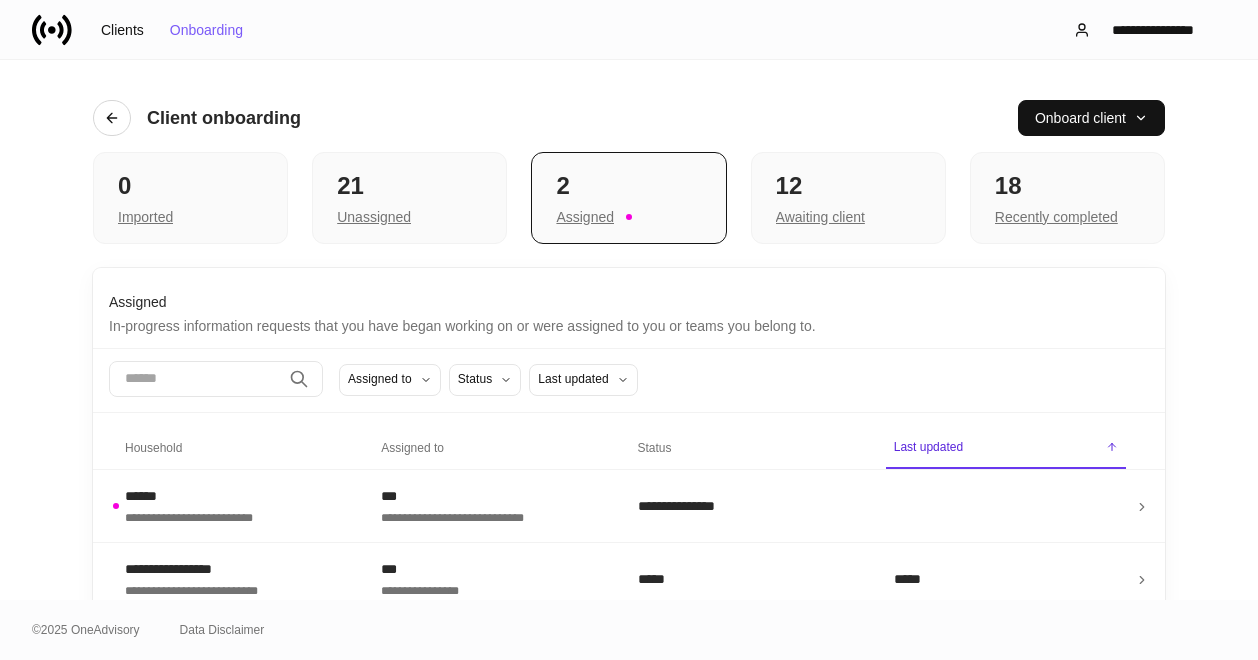 scroll, scrollTop: 12, scrollLeft: 0, axis: vertical 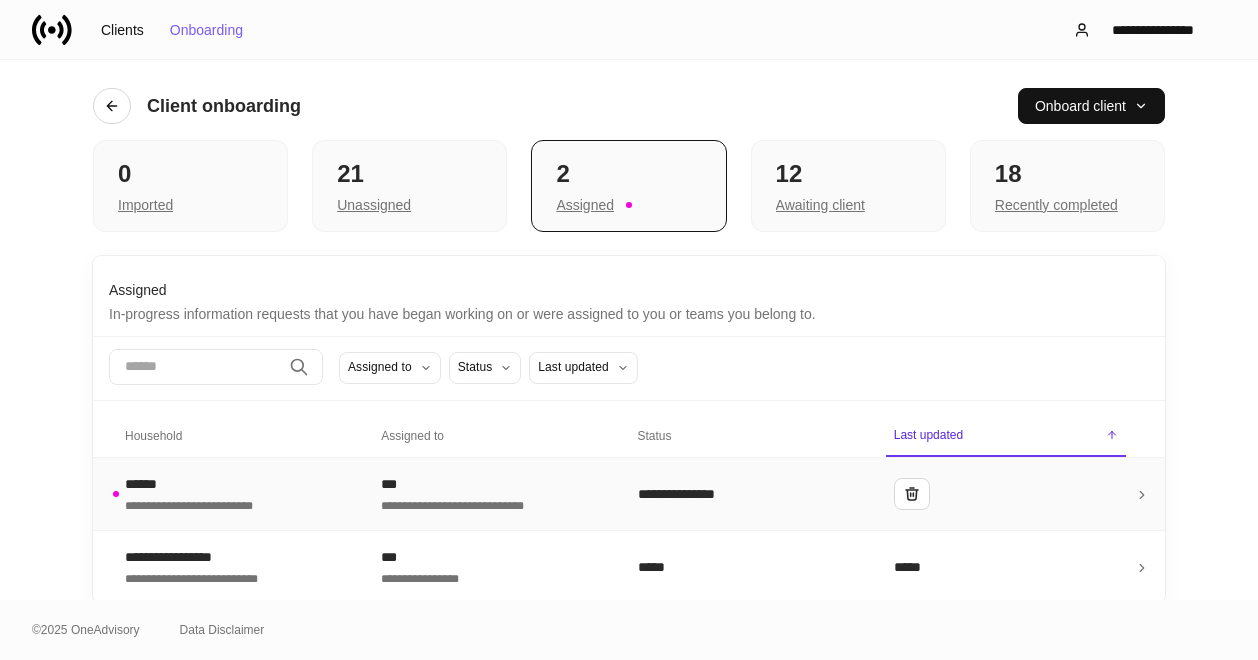 click on "***" at bounding box center [493, 484] 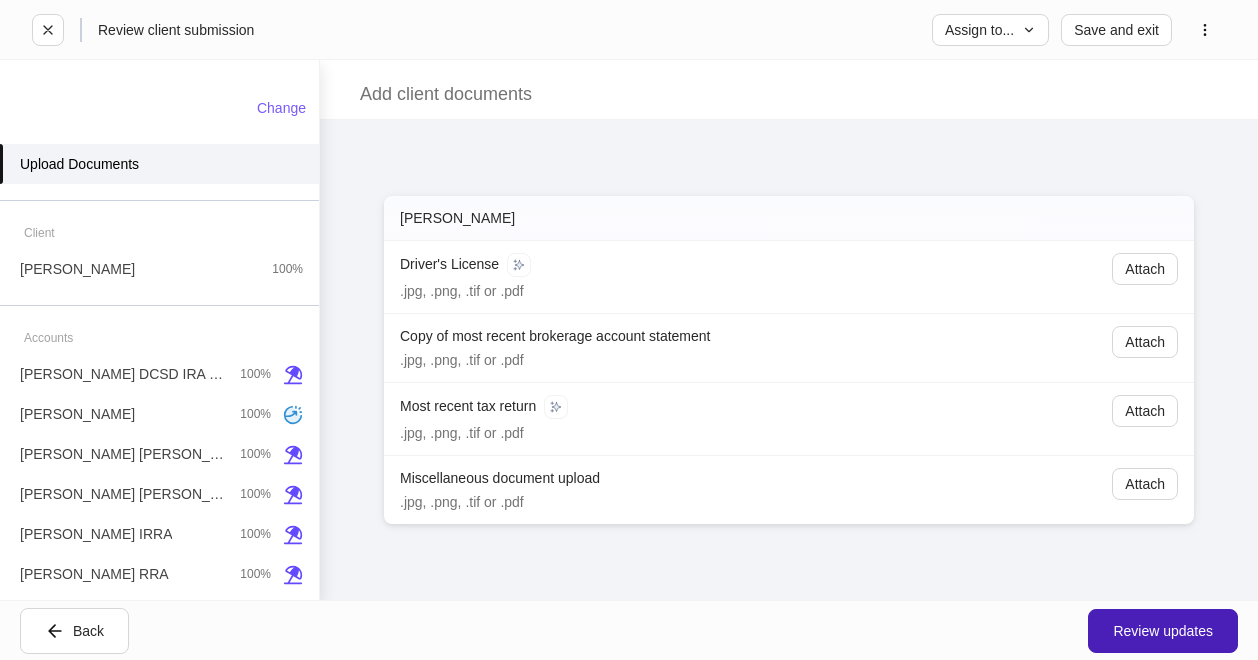 click on "Review updates" at bounding box center (1163, 631) 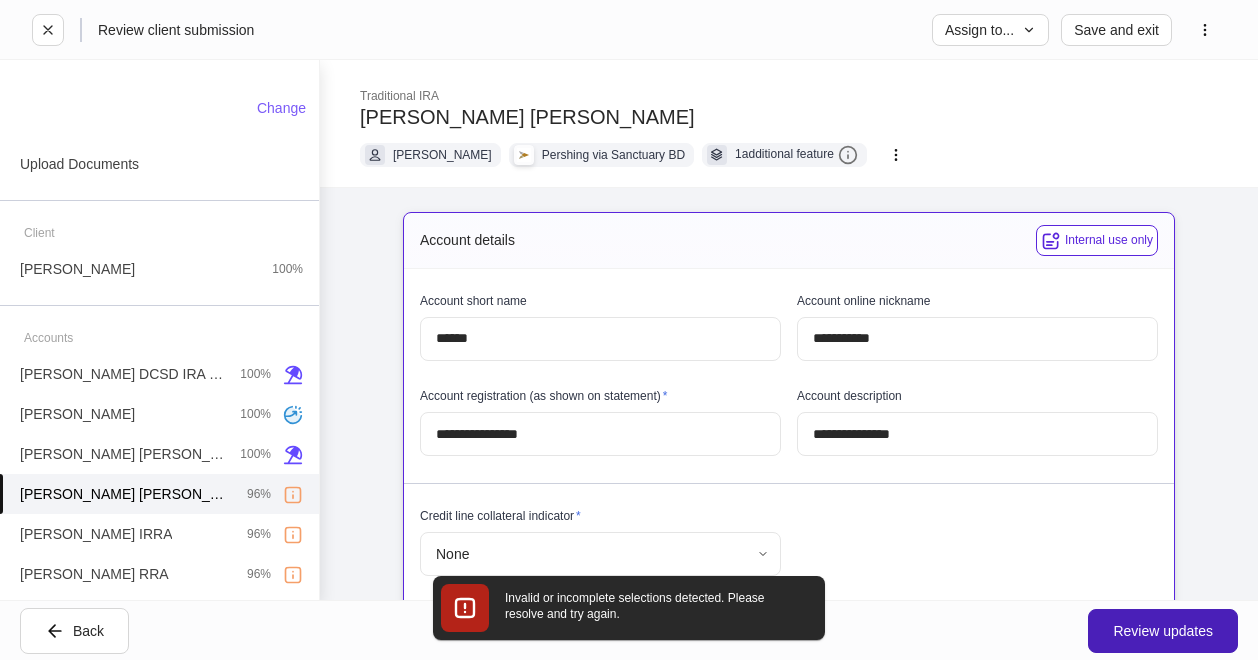 type on "**********" 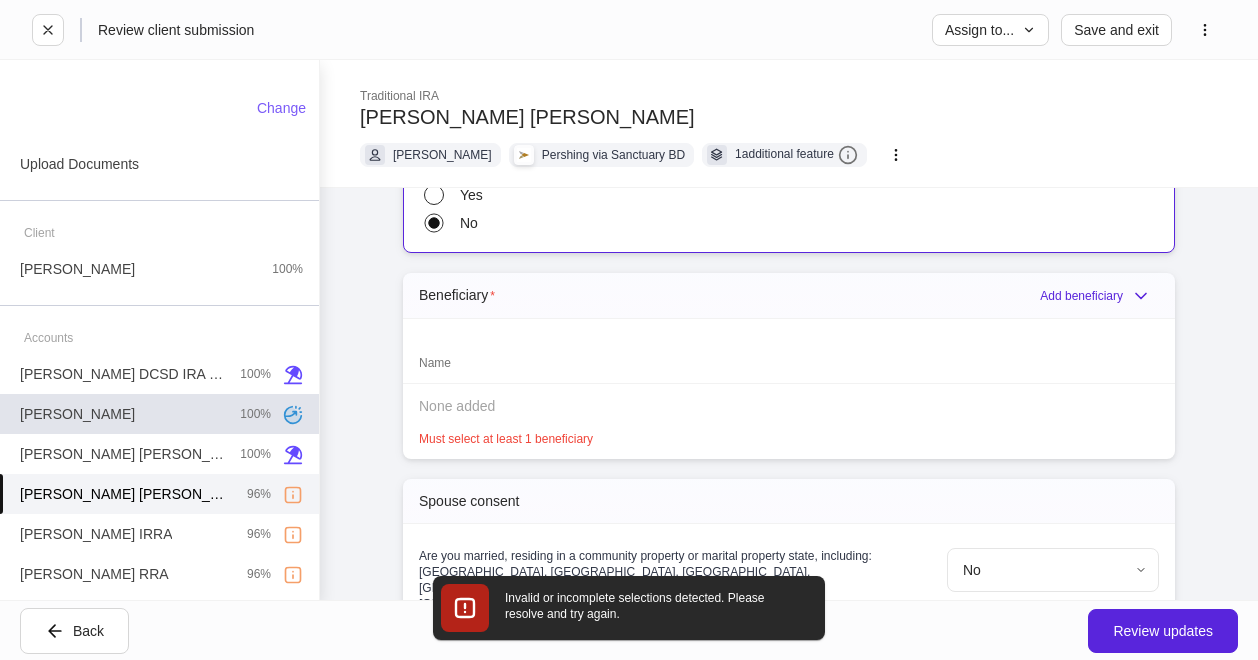 scroll, scrollTop: 1984, scrollLeft: 0, axis: vertical 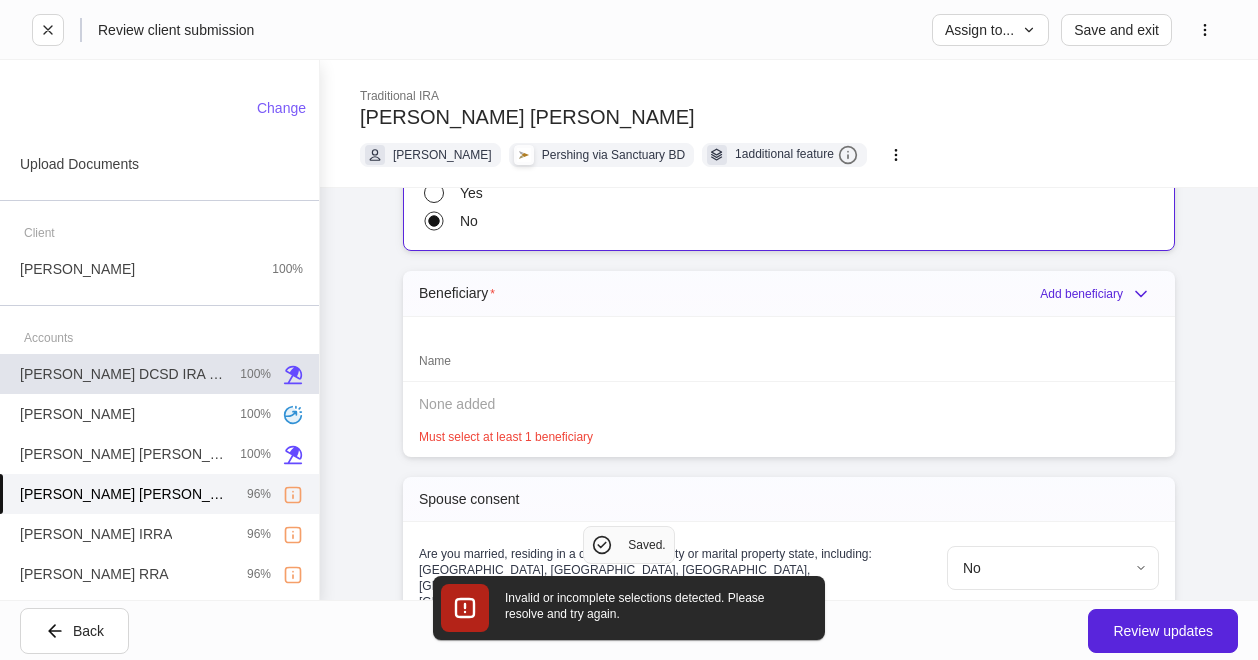 click on "Doris Martin DCSD IRA FBO Gregg Martin" at bounding box center (122, 374) 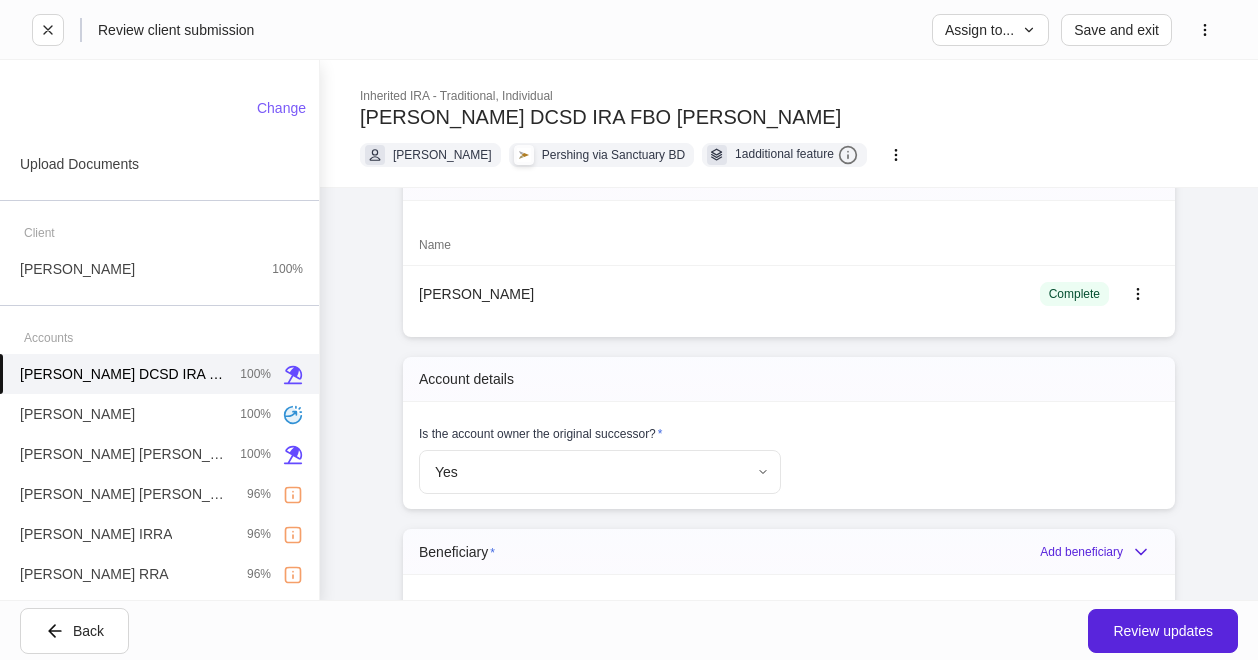 scroll, scrollTop: 2300, scrollLeft: 0, axis: vertical 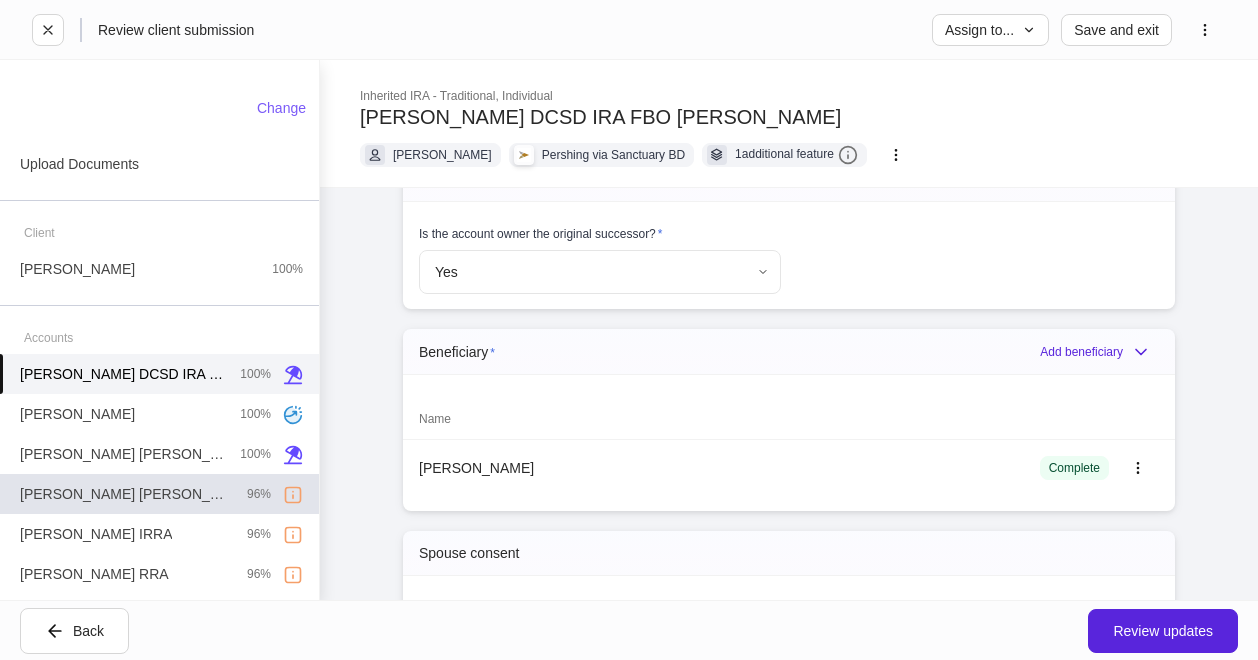 click on "Gregg Martin IRA 96%" at bounding box center [159, 494] 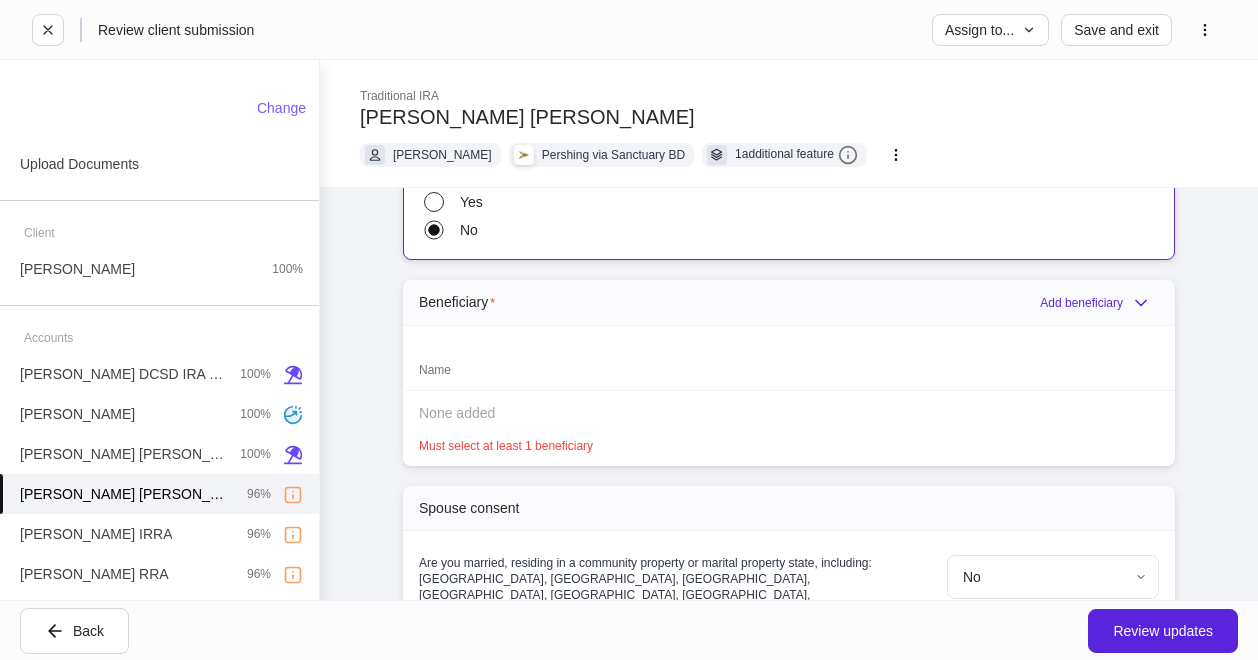 scroll, scrollTop: 1984, scrollLeft: 0, axis: vertical 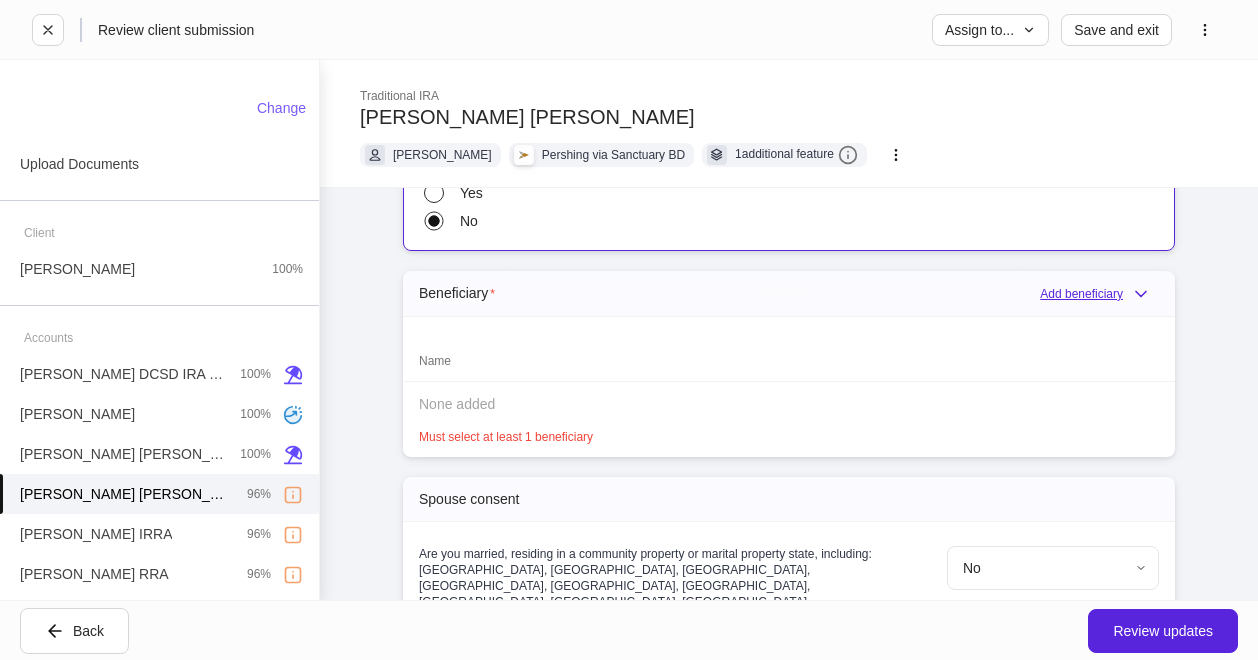 click on "Add beneficiary" at bounding box center [1099, 294] 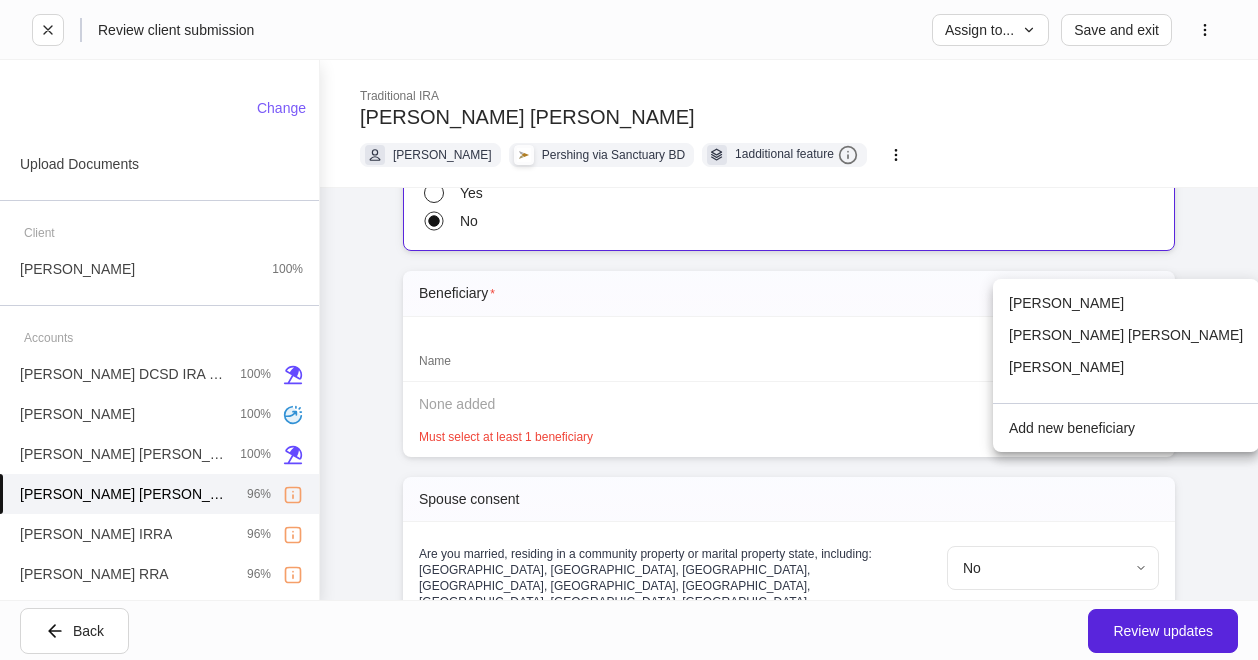 click on "Liam Michael Clancy" at bounding box center (1126, 303) 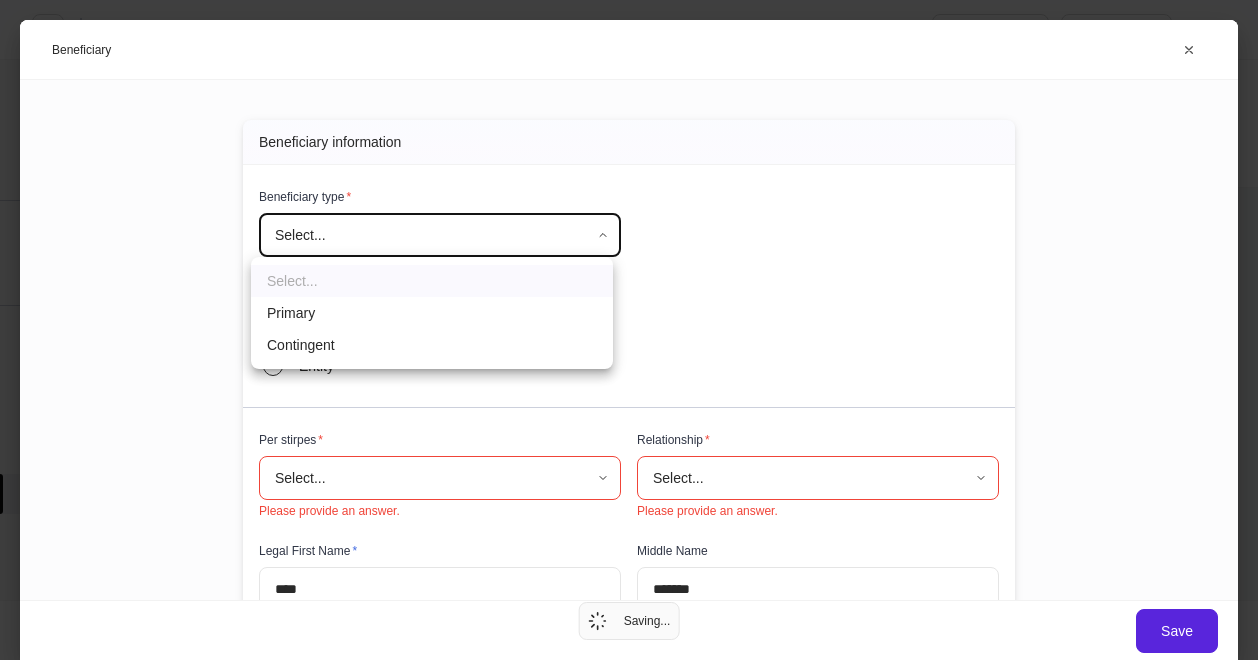 click on "**********" at bounding box center (629, 330) 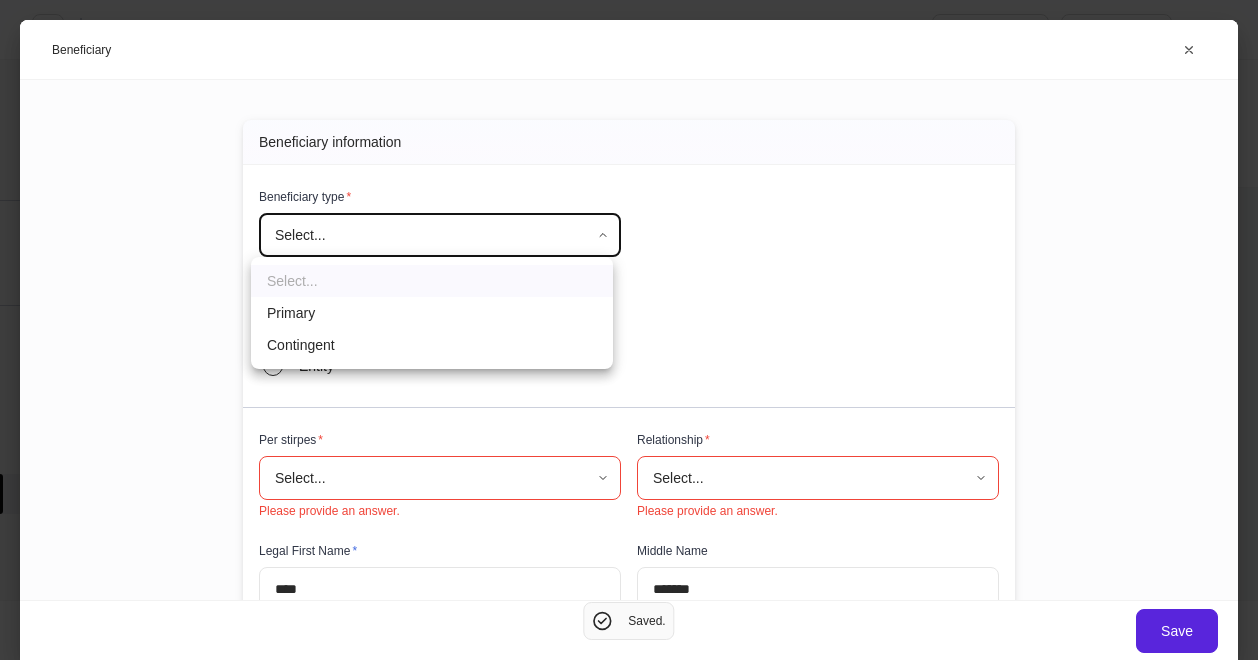 click on "Primary" at bounding box center [432, 313] 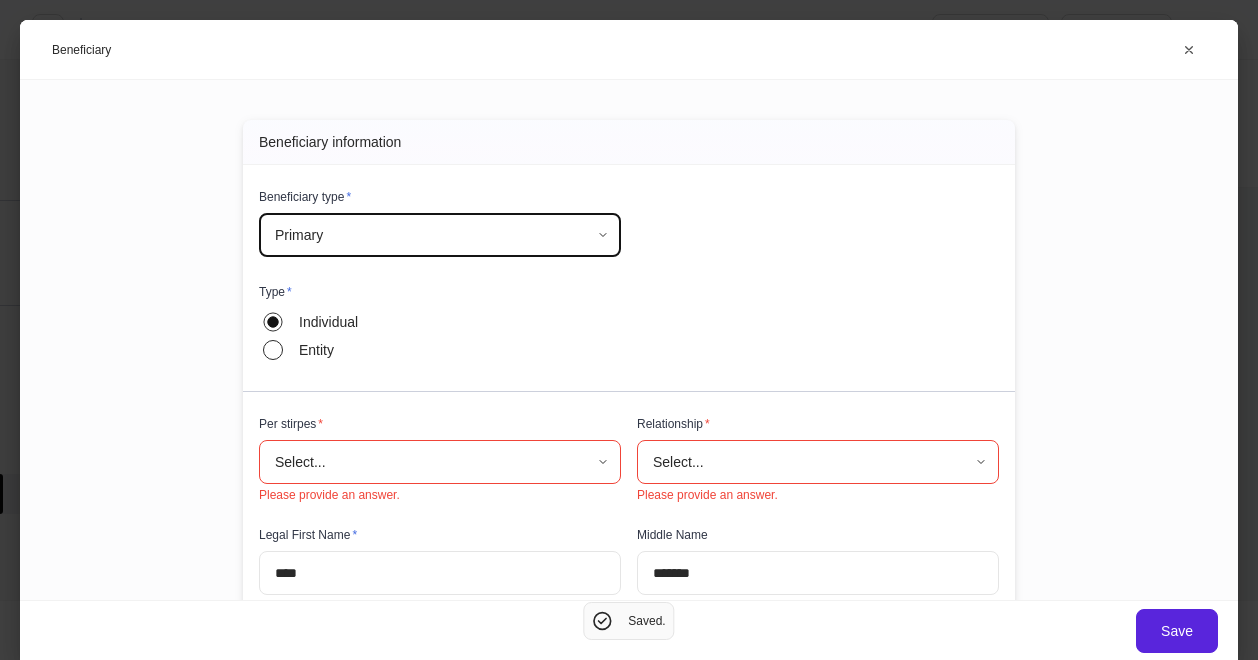 click on "**********" at bounding box center [629, 330] 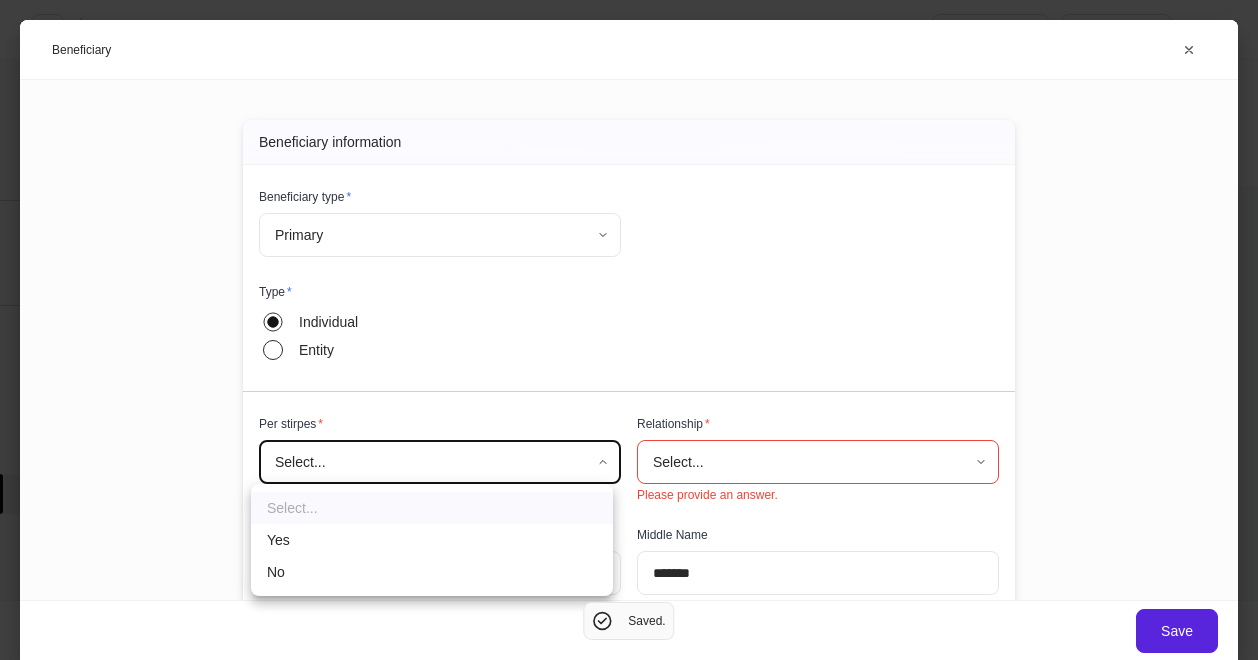 click on "Yes" at bounding box center (432, 540) 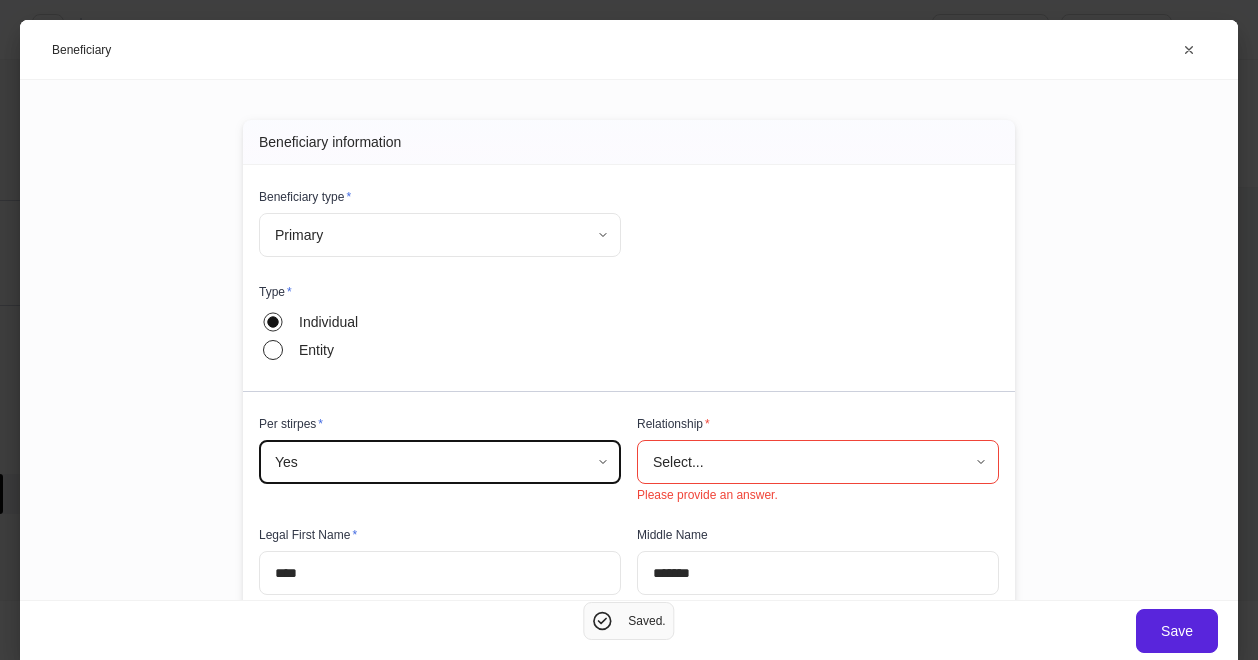 click on "**********" at bounding box center [629, 330] 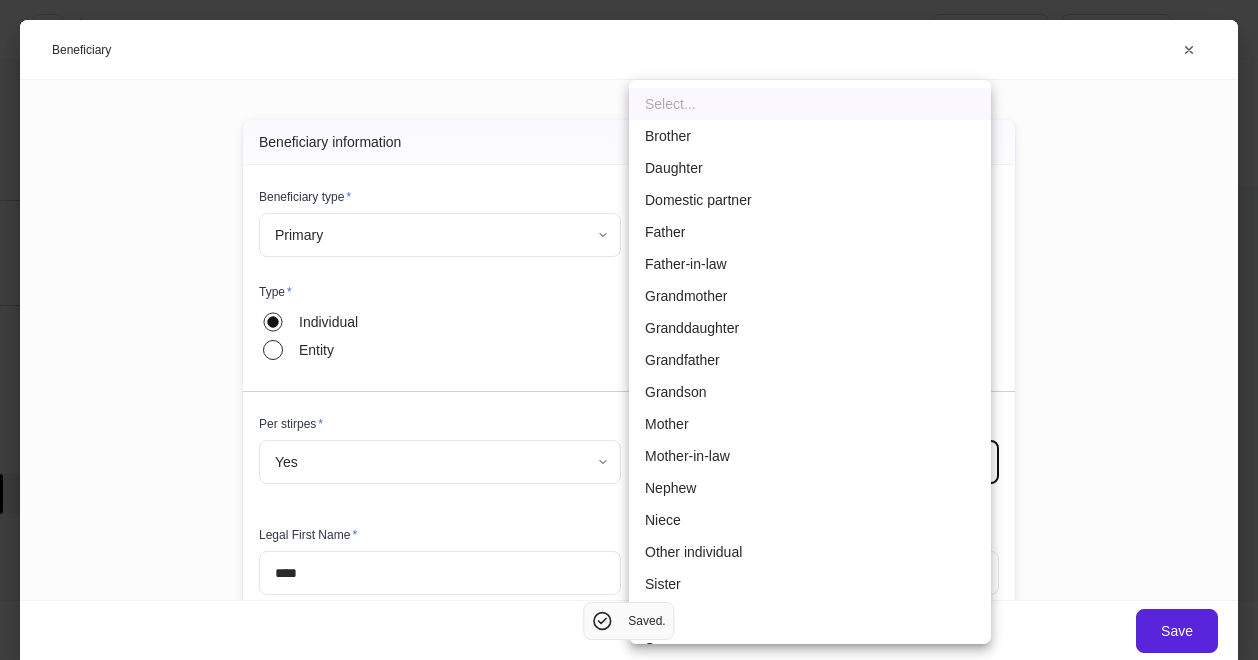 scroll, scrollTop: 60, scrollLeft: 0, axis: vertical 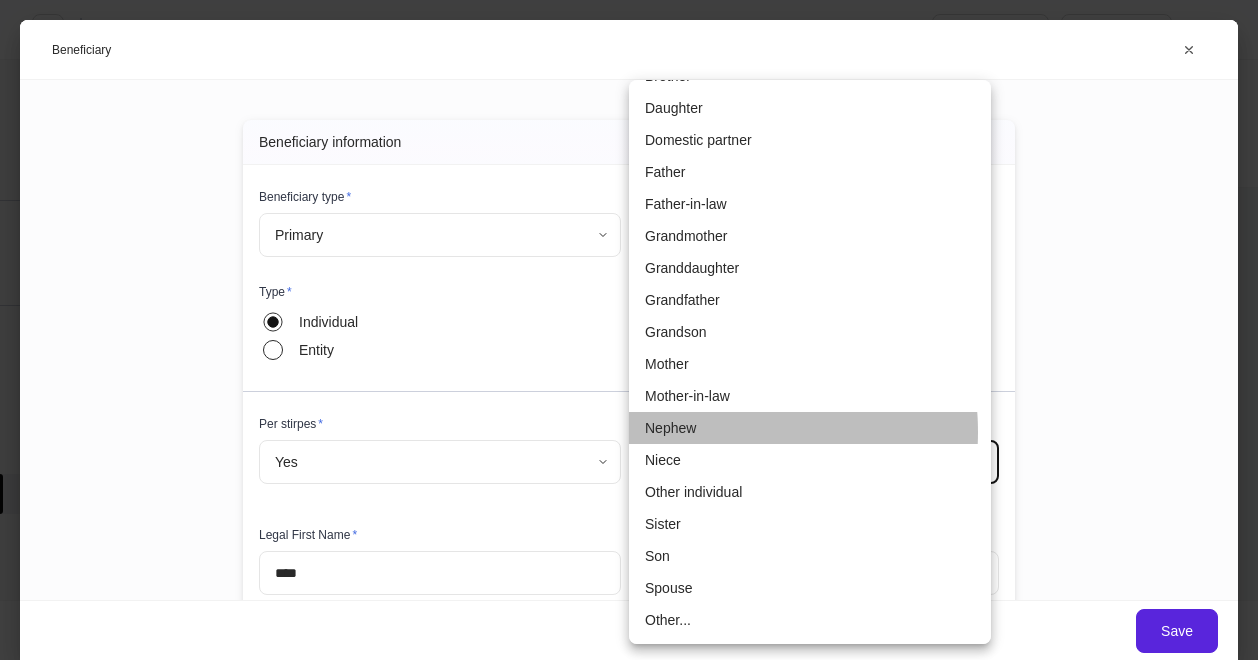 click on "Nephew" at bounding box center (810, 428) 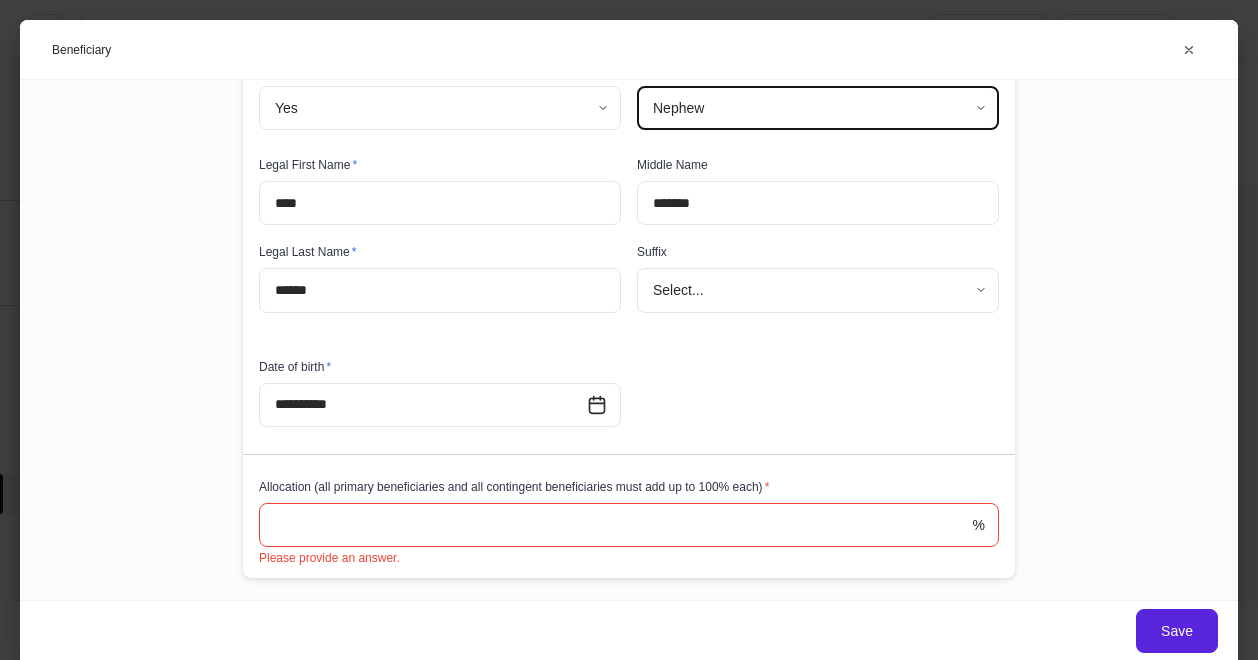 scroll, scrollTop: 400, scrollLeft: 0, axis: vertical 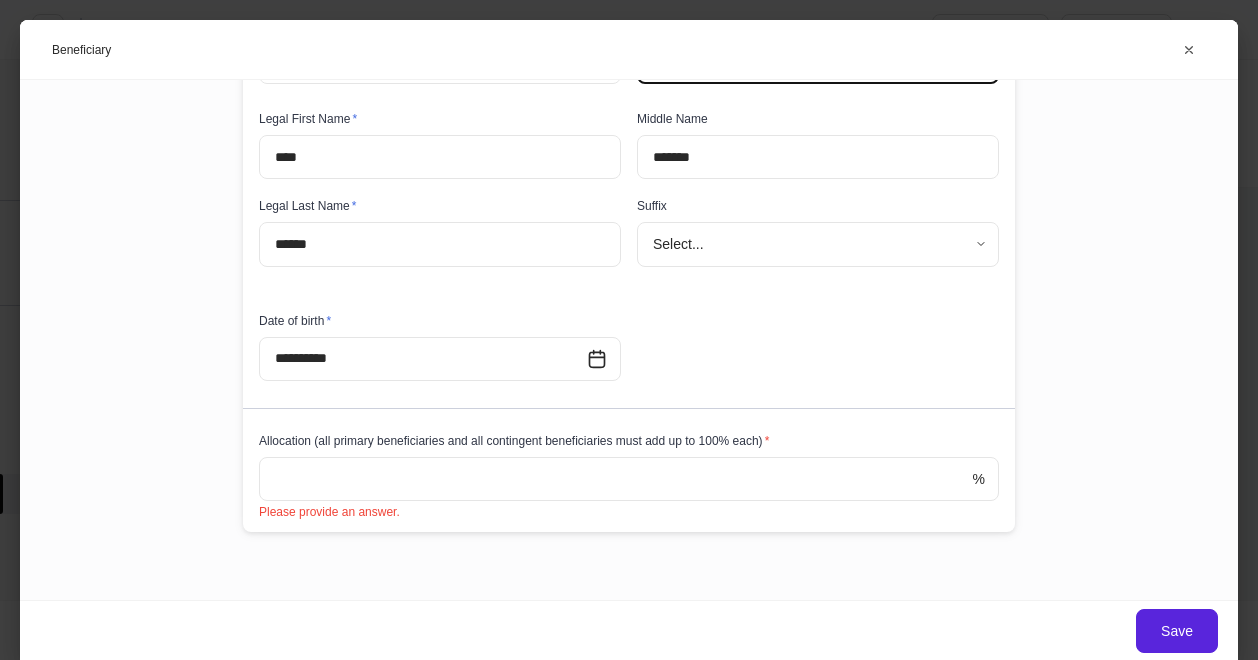 click at bounding box center (616, 479) 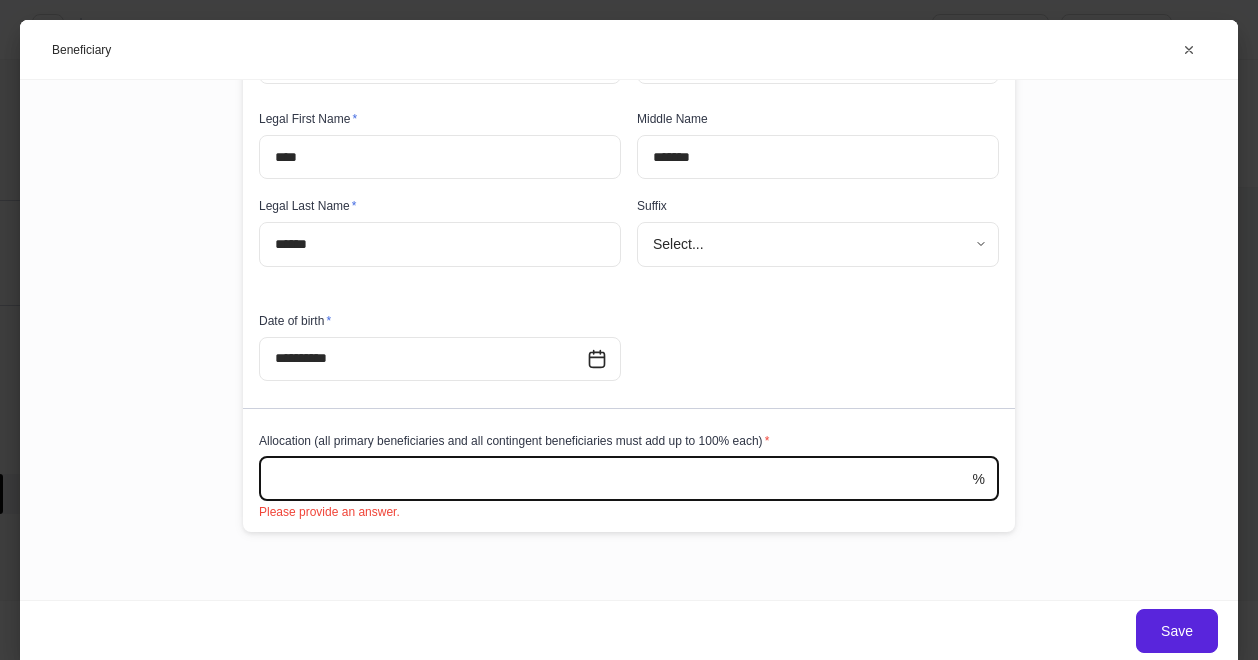 scroll, scrollTop: 394, scrollLeft: 0, axis: vertical 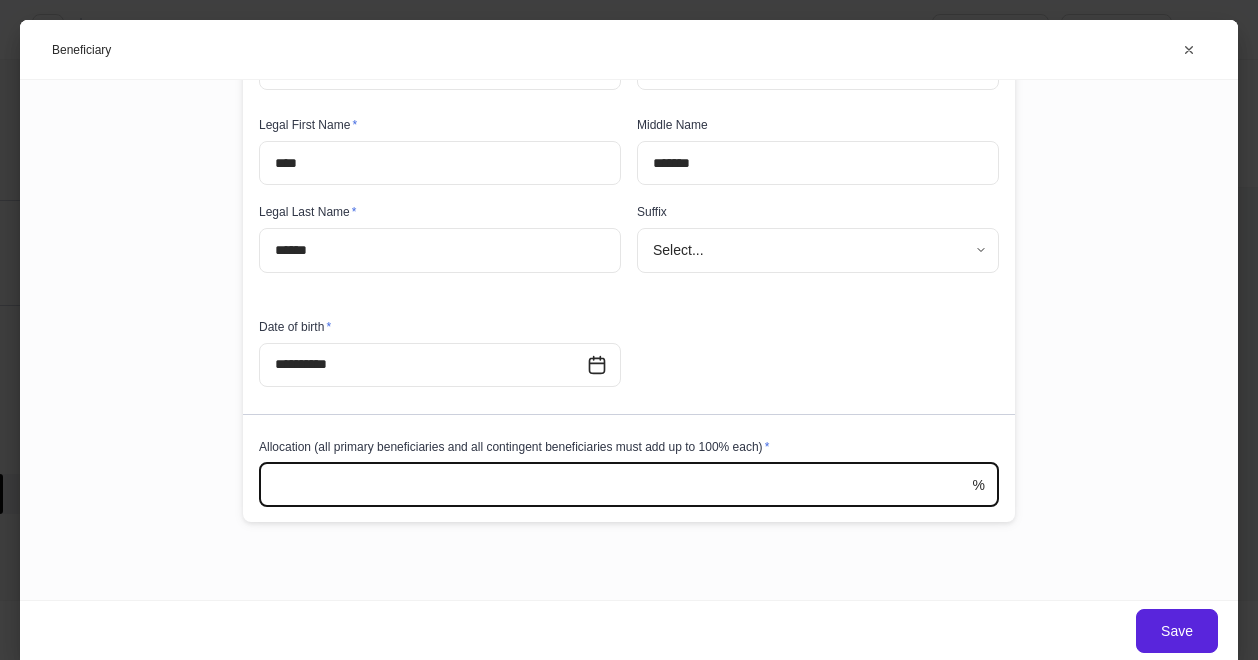 type on "***" 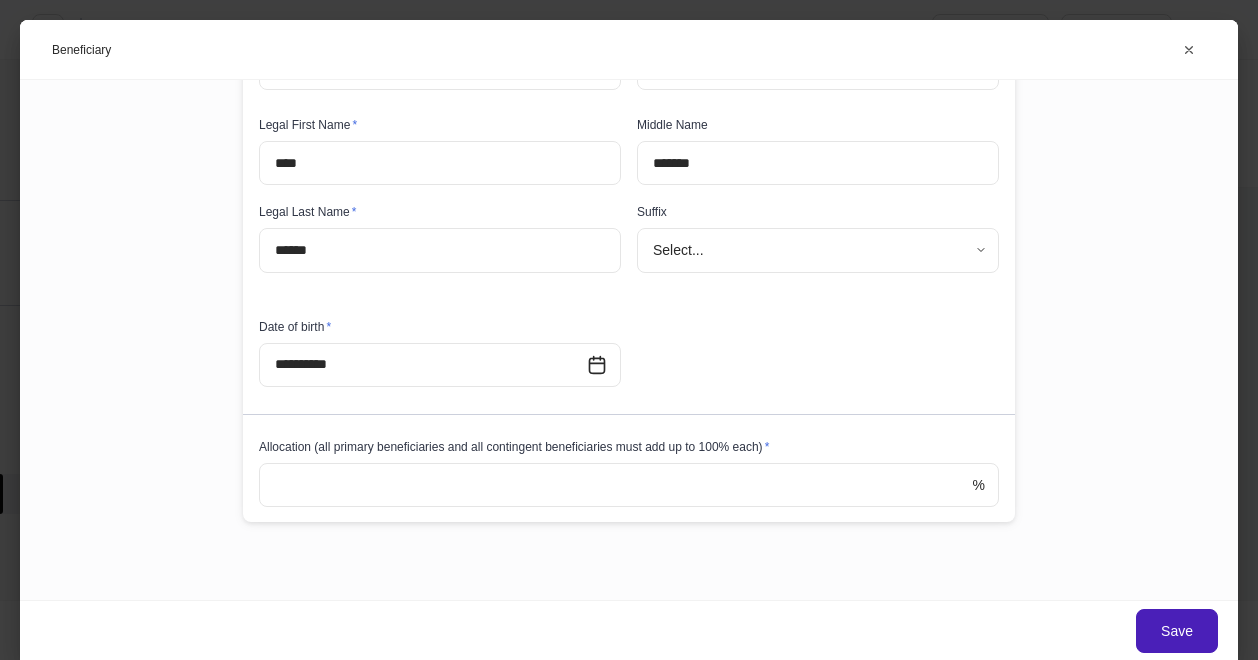 click on "Save" at bounding box center (1177, 631) 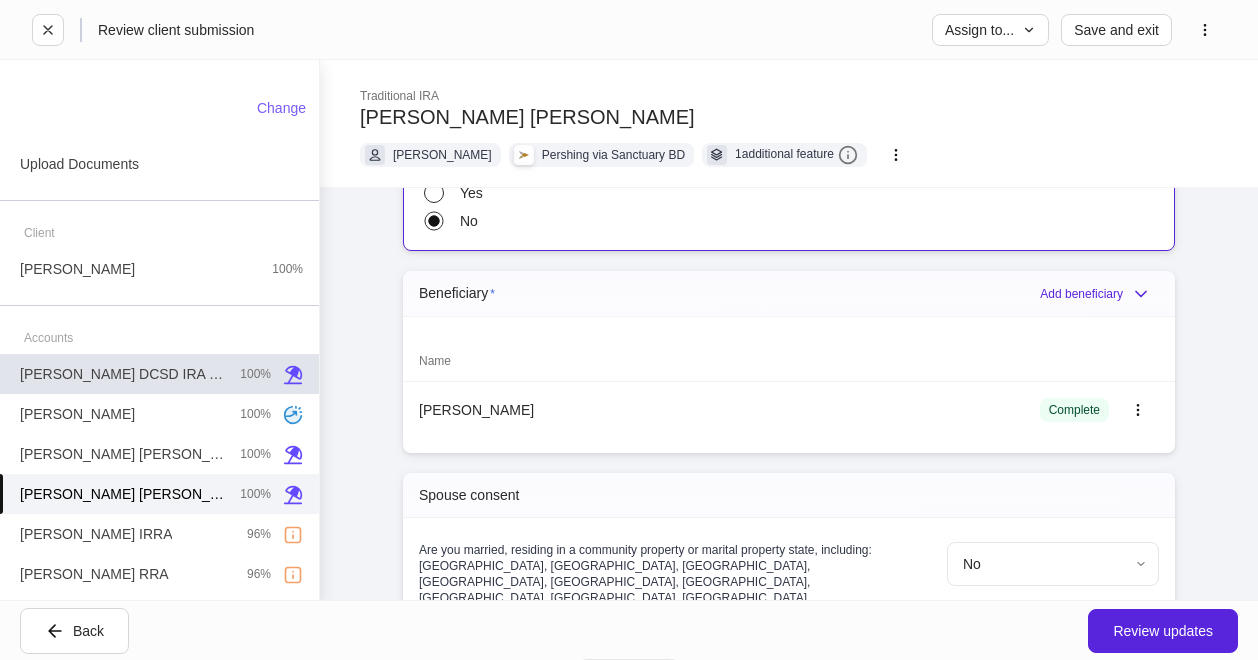 click on "Doris Martin DCSD IRA FBO Gregg Martin" at bounding box center (122, 374) 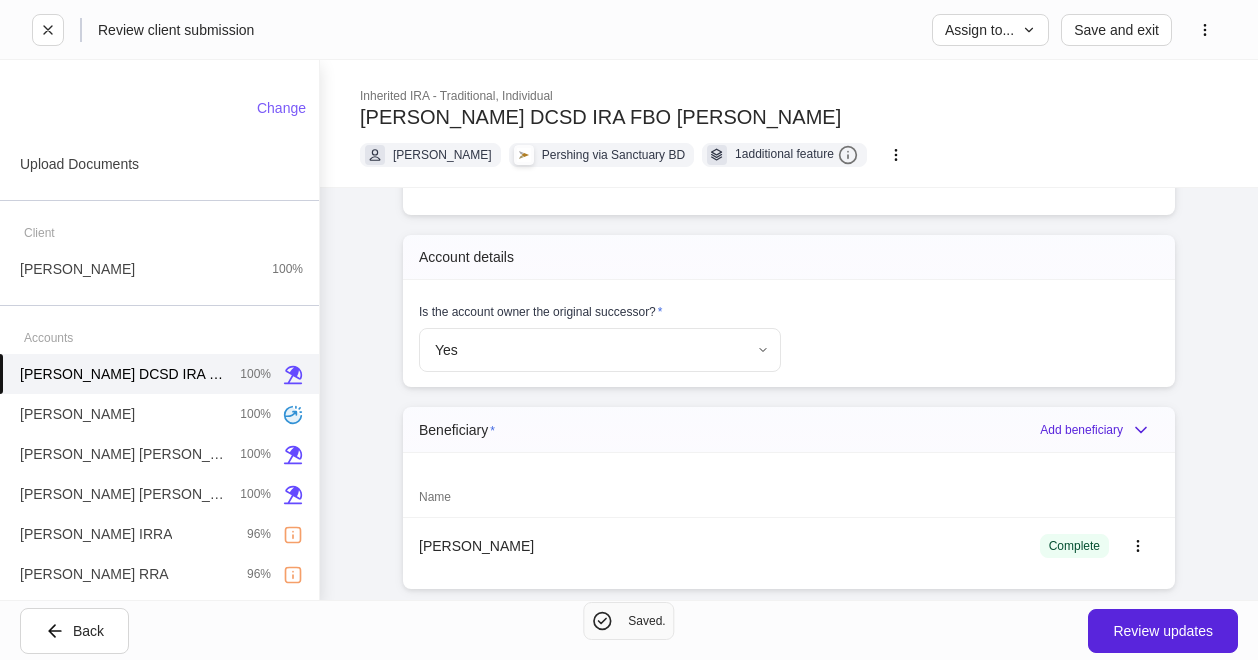 scroll, scrollTop: 2302, scrollLeft: 0, axis: vertical 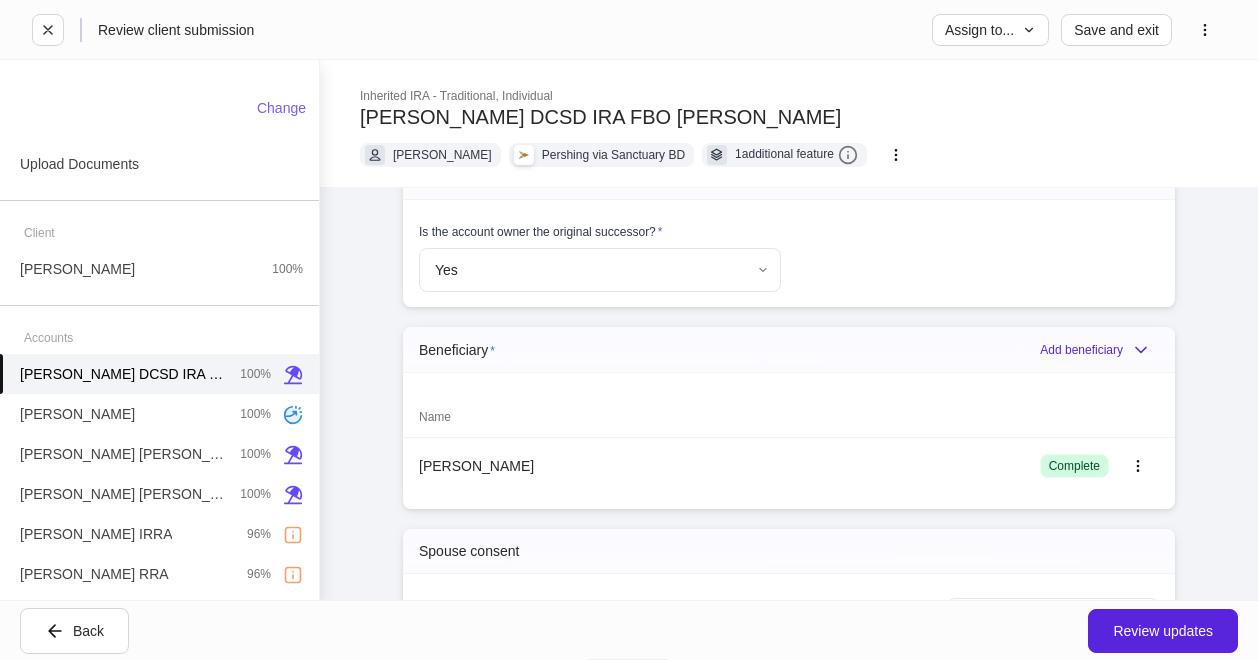click on "Complete" at bounding box center (1074, 466) 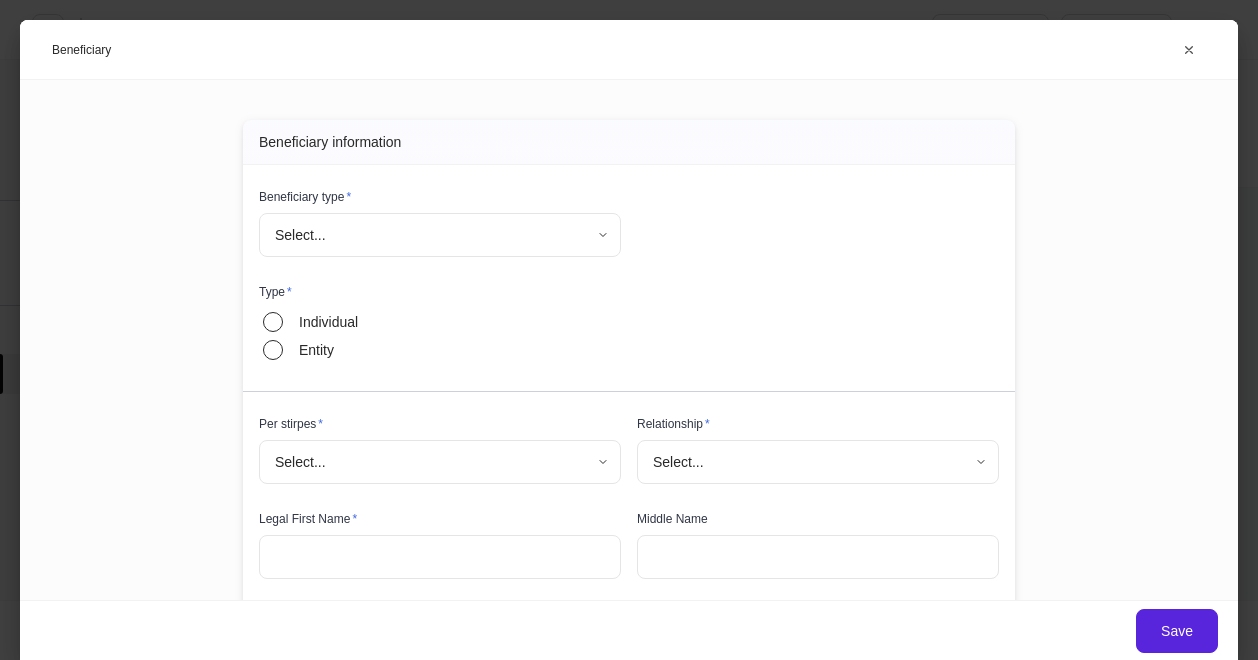 type on "*******" 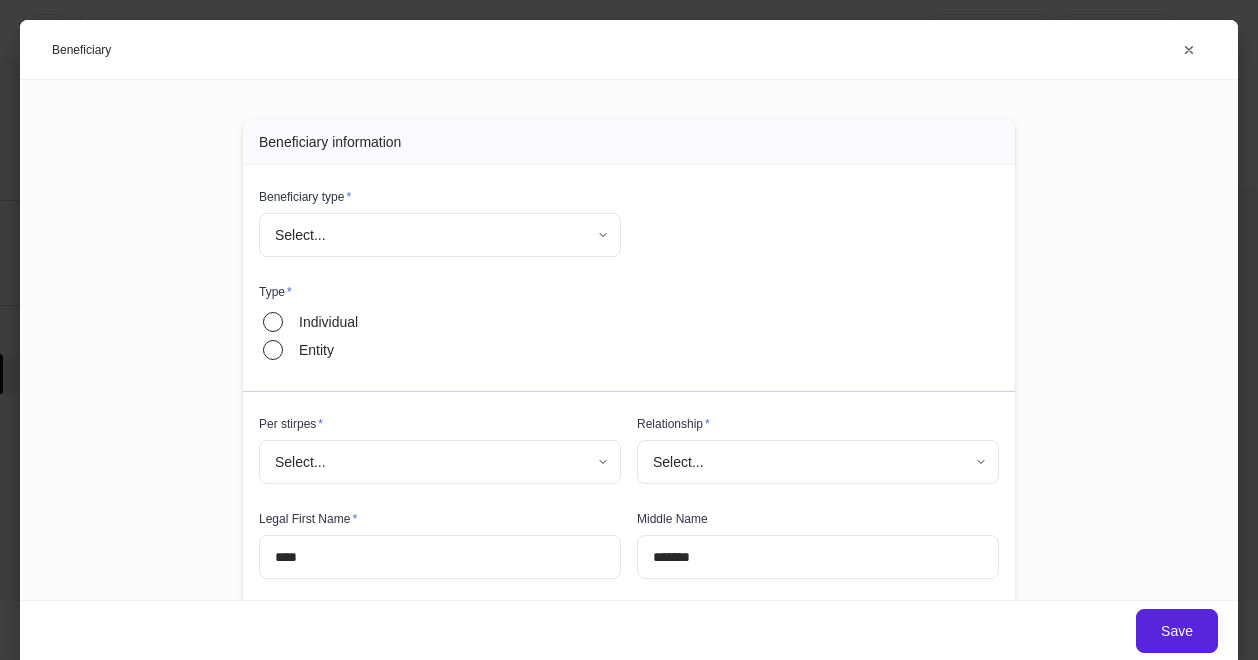 type on "**********" 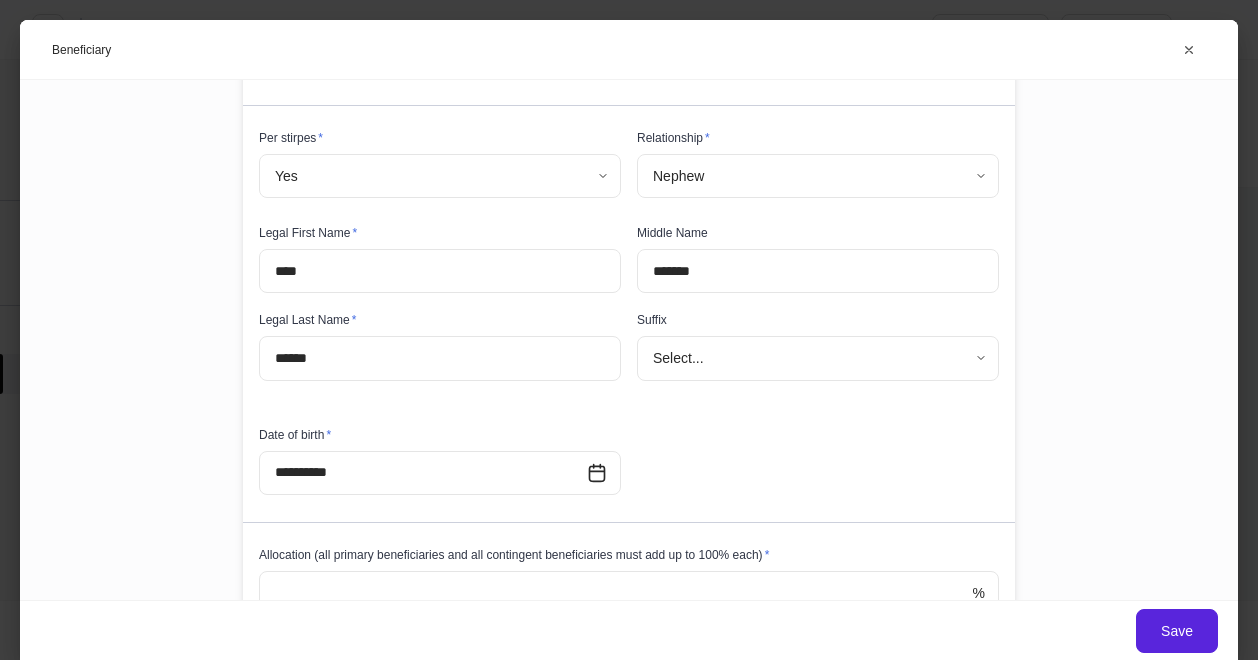 scroll, scrollTop: 0, scrollLeft: 0, axis: both 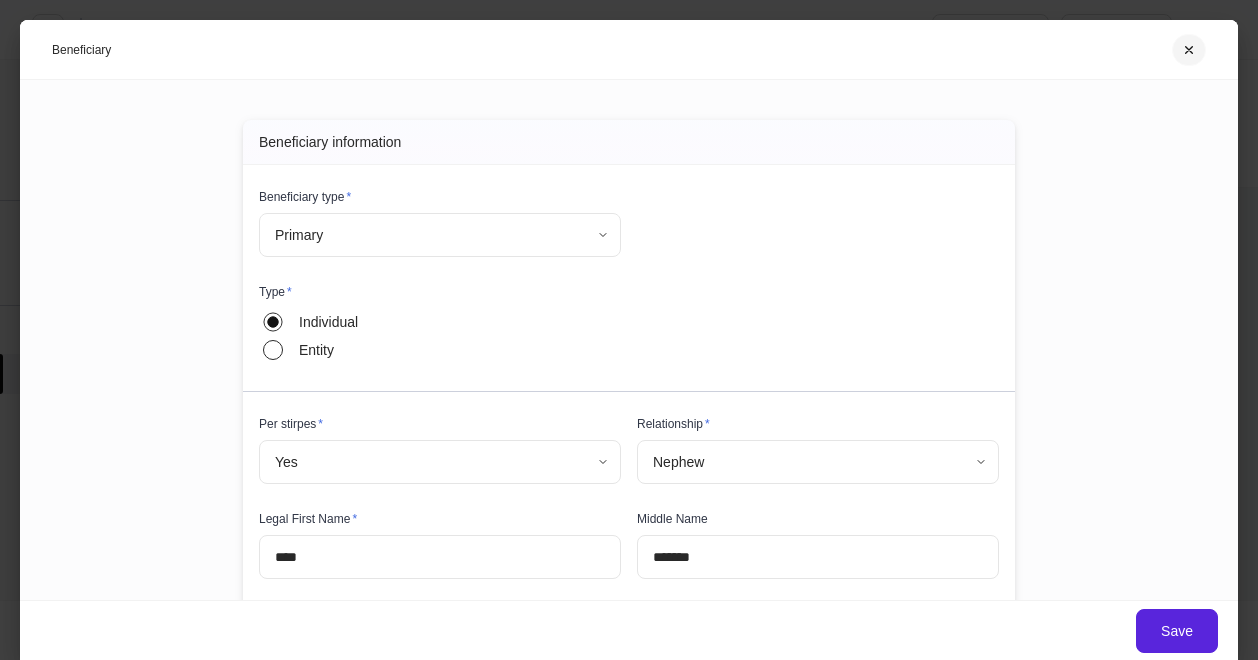 click 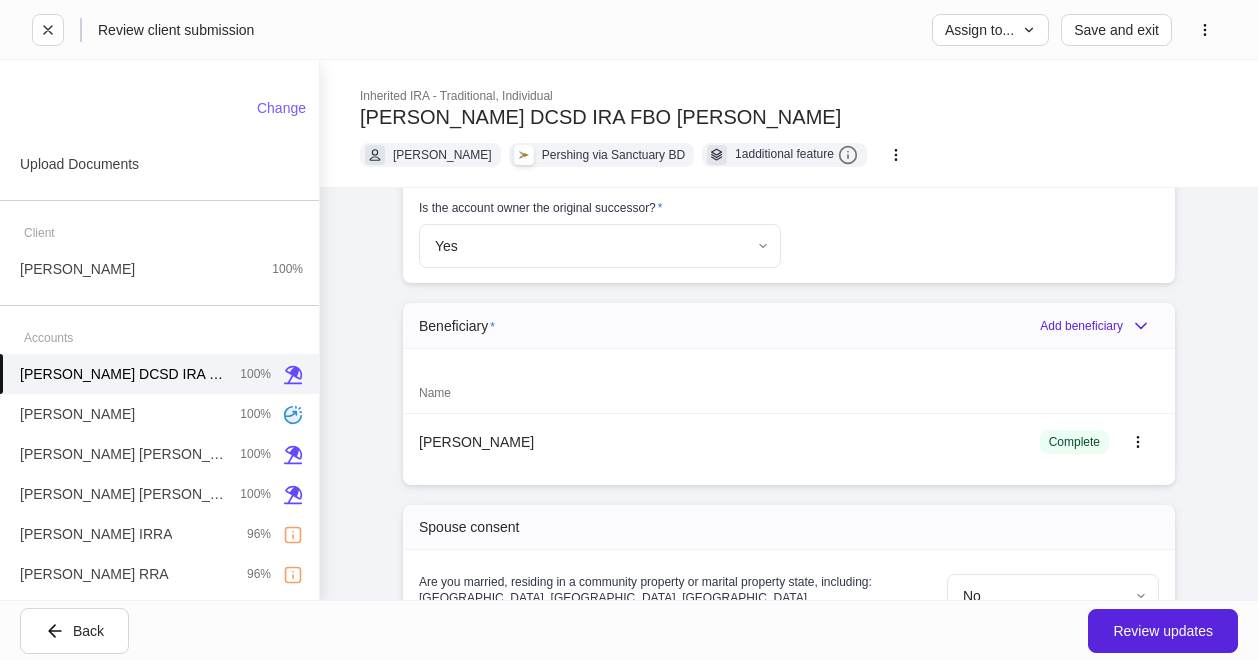 scroll, scrollTop: 2295, scrollLeft: 0, axis: vertical 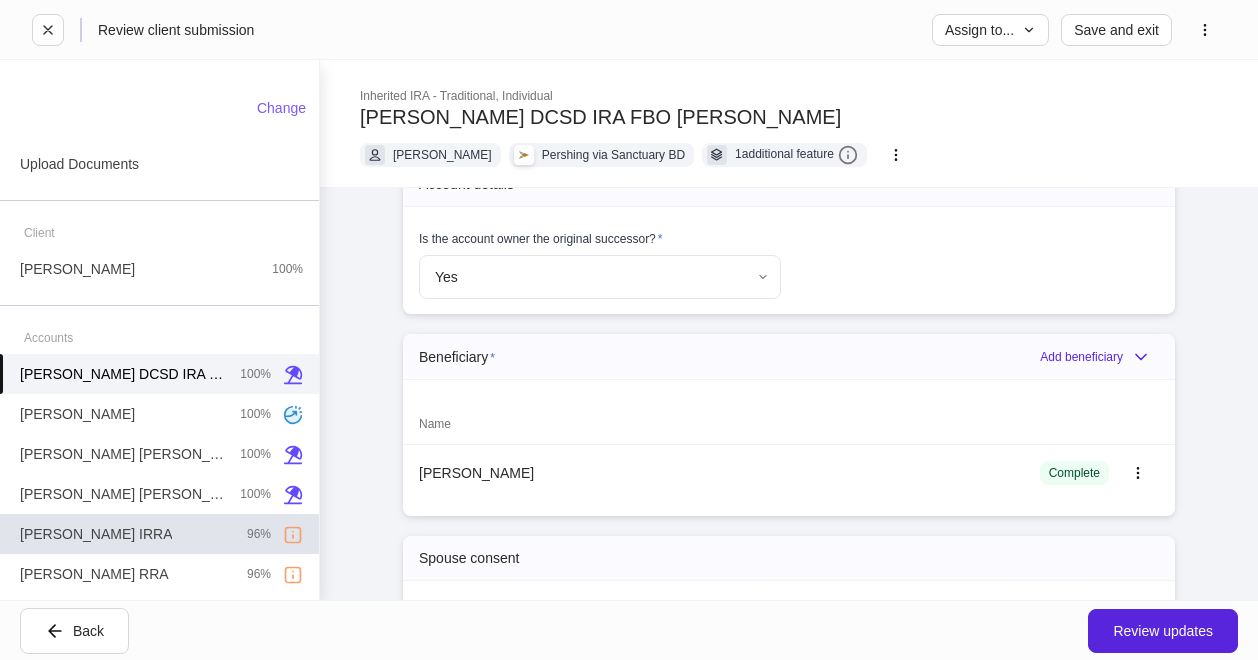 click on "Gregg Martin IRRA" at bounding box center (96, 534) 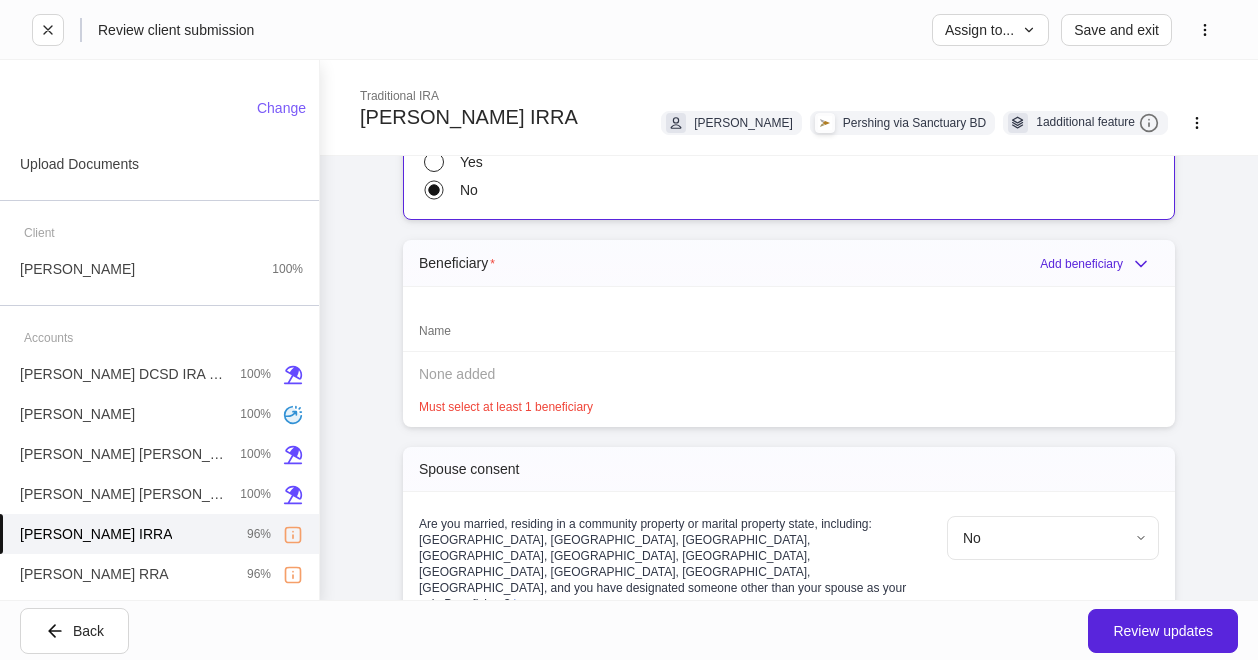 scroll, scrollTop: 1662, scrollLeft: 0, axis: vertical 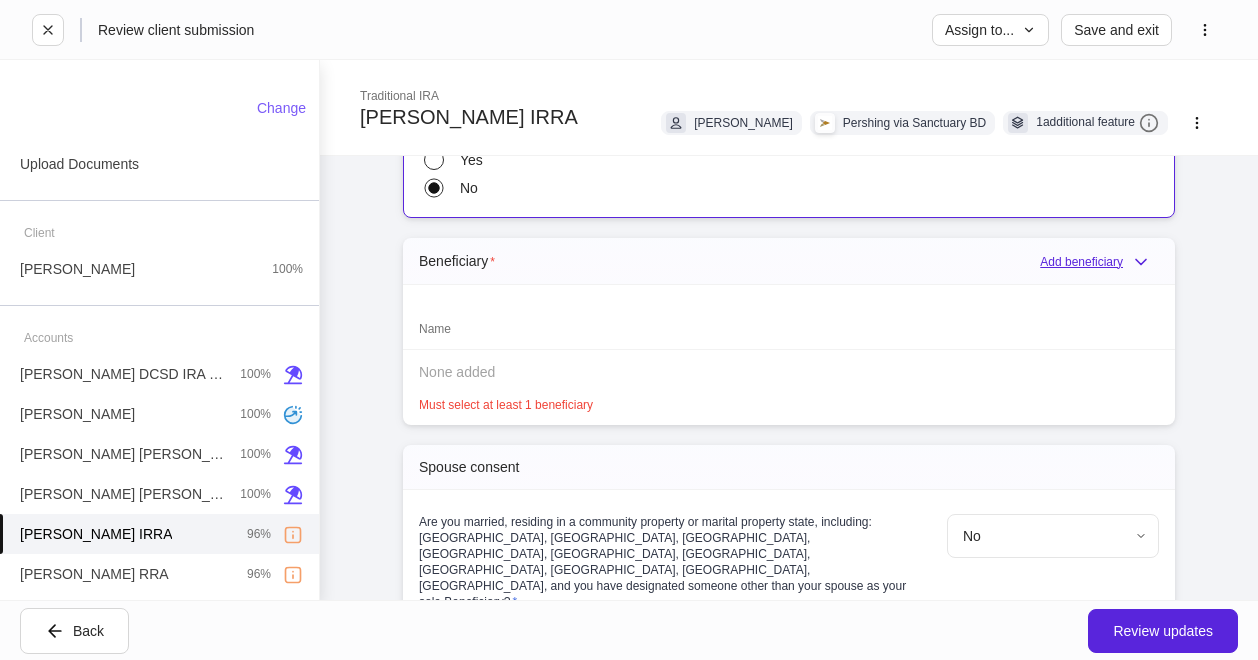 click on "Add beneficiary" at bounding box center [1099, 262] 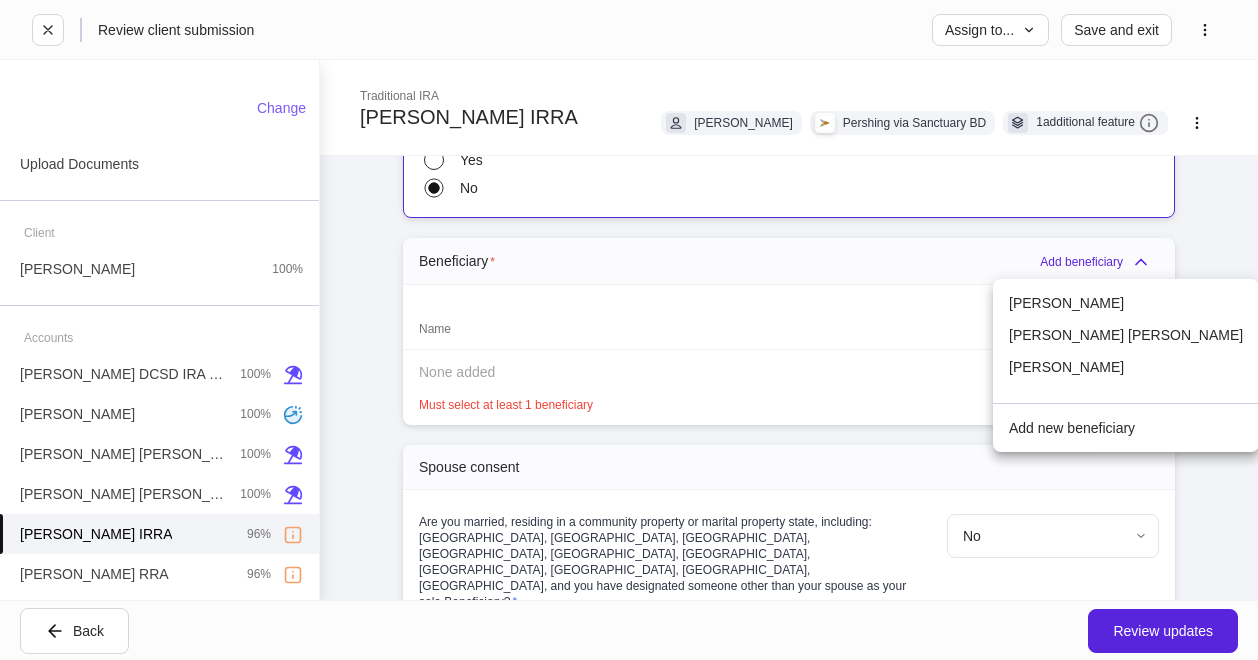 click on "Liam Michael Clancy" at bounding box center [1126, 303] 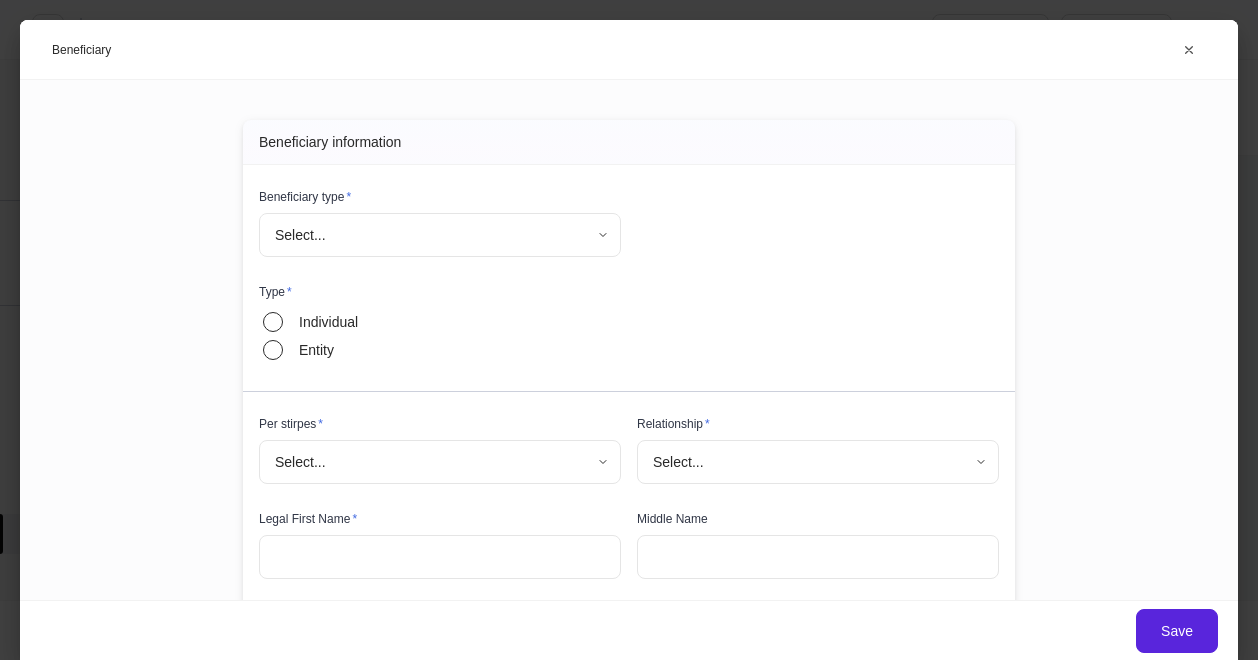type on "****" 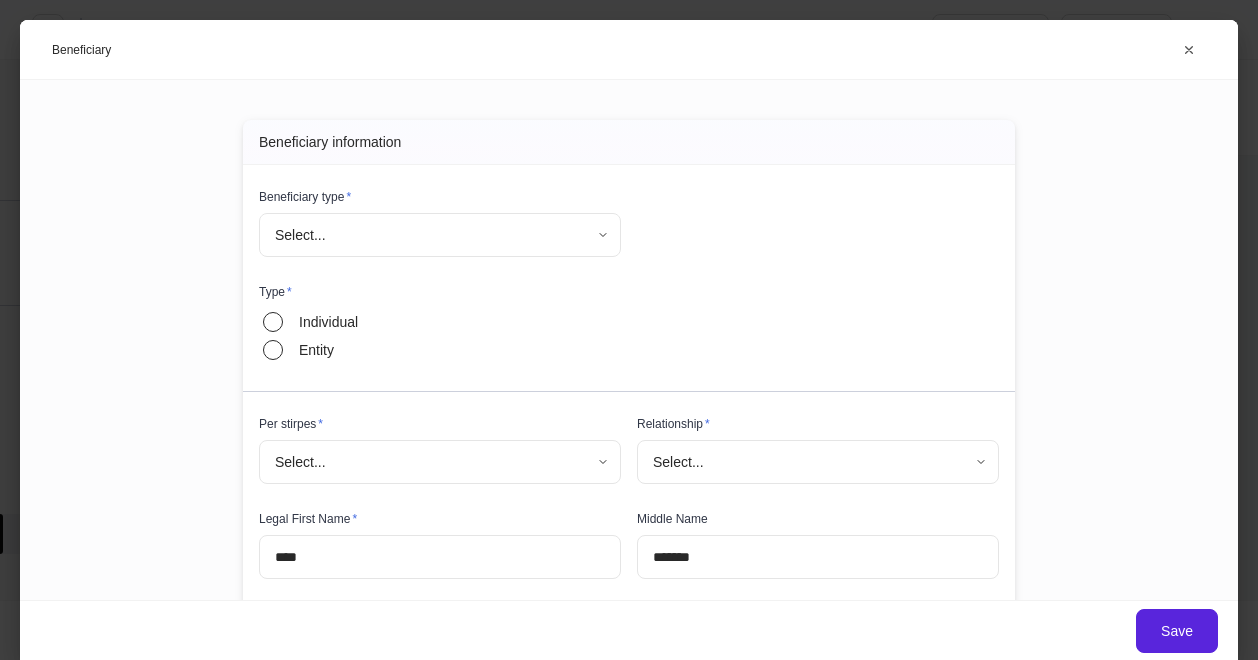 type on "**********" 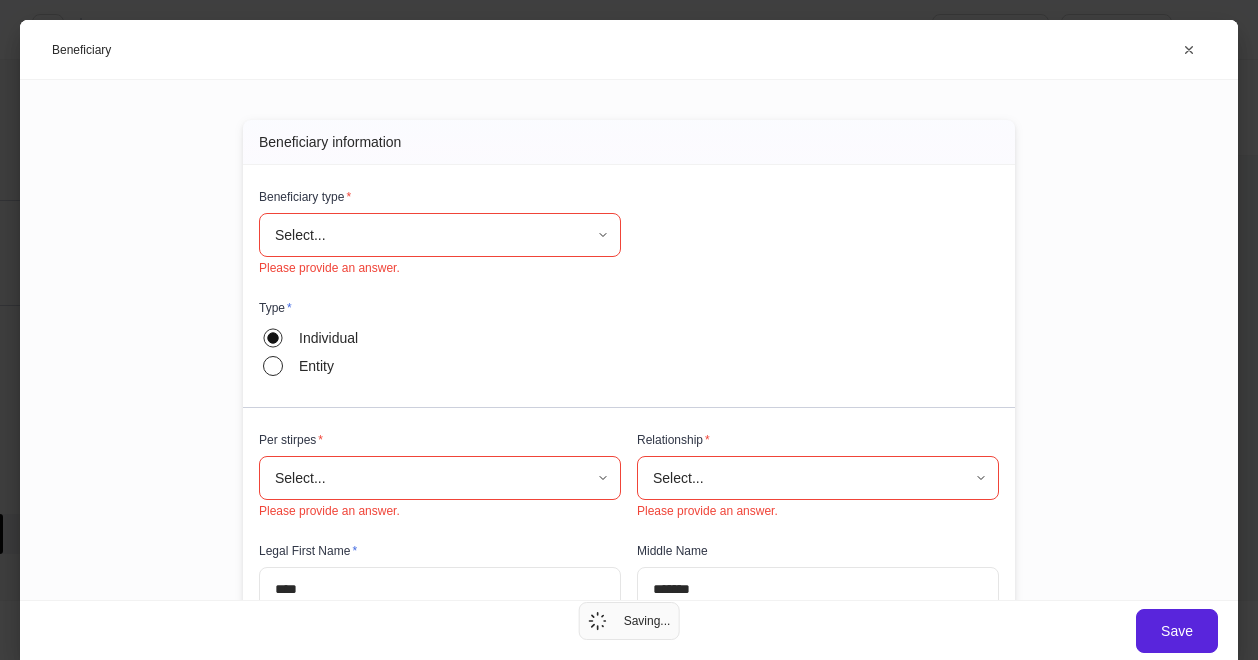 click on "**********" at bounding box center (629, 330) 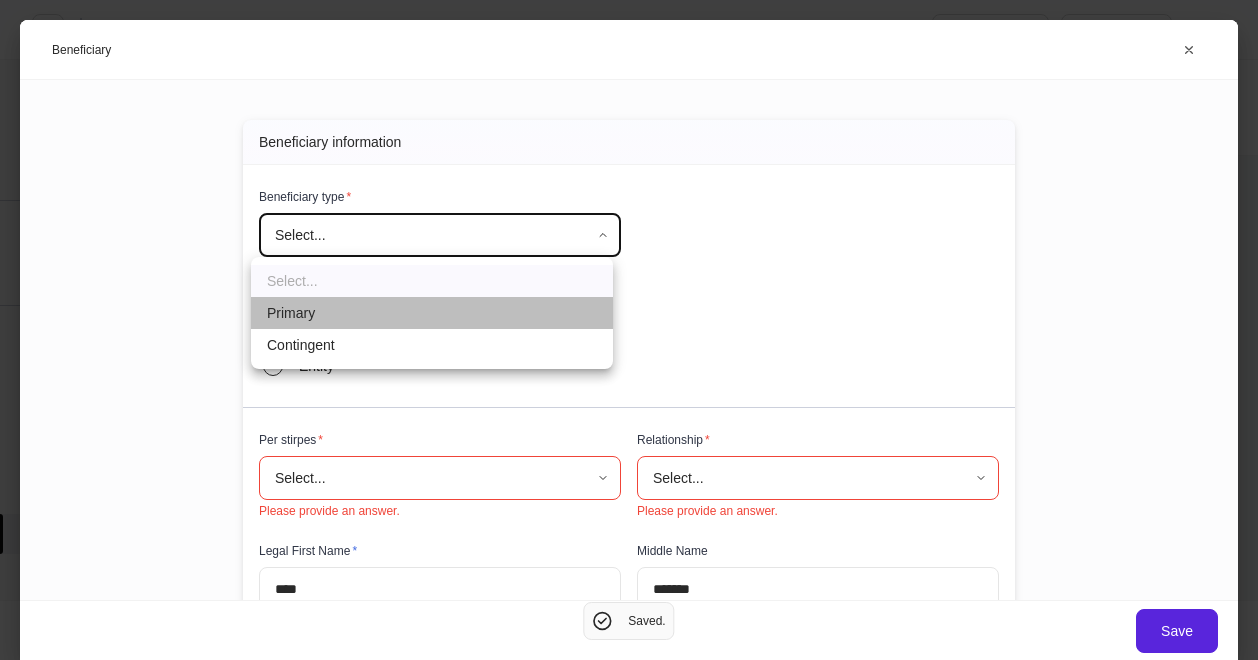 click on "Primary" at bounding box center (432, 313) 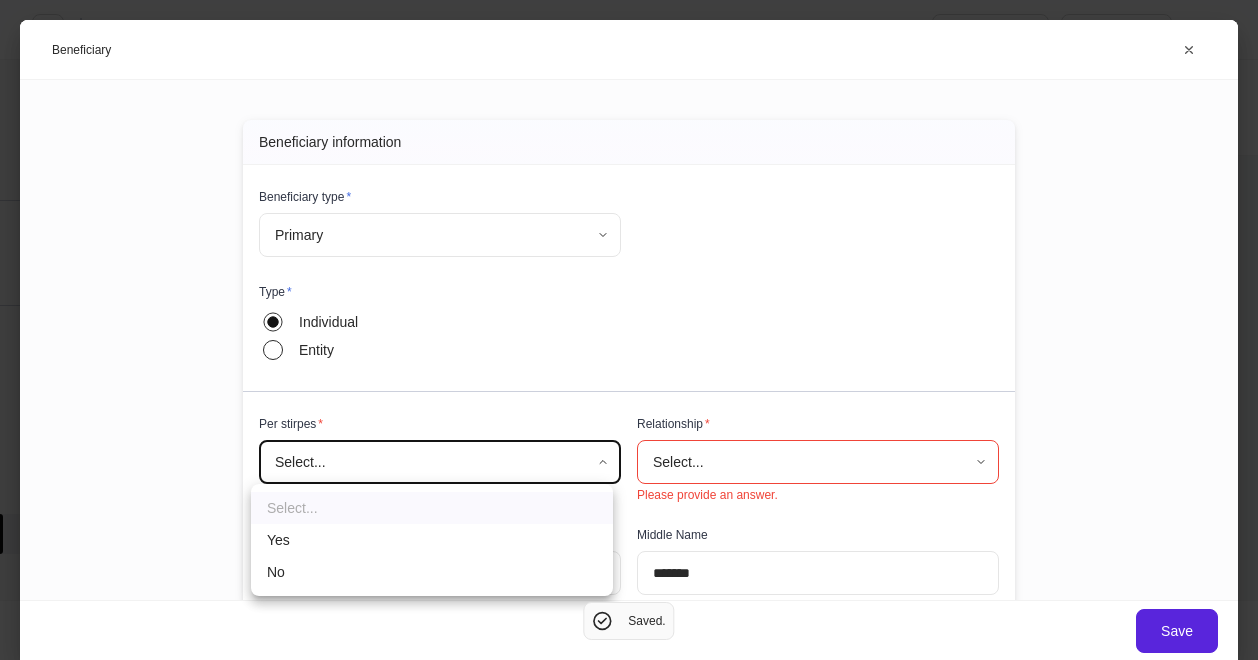 click on "**********" at bounding box center [629, 330] 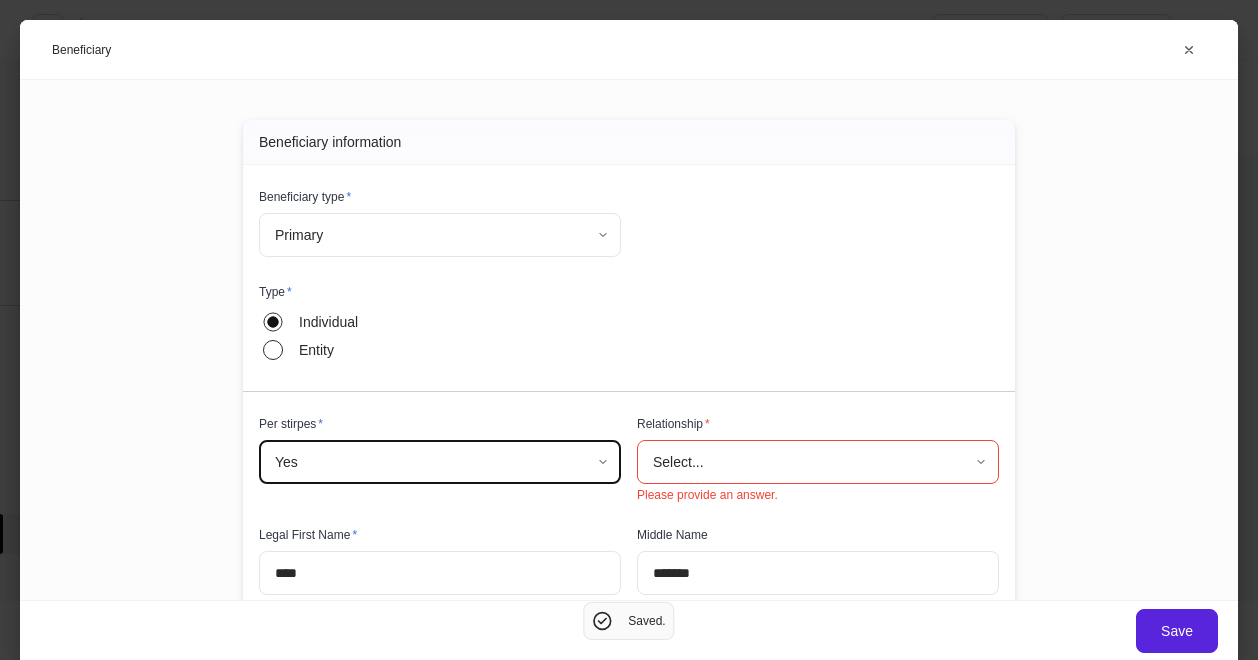 click on "Legal First Name * **** ​ Middle Name ******* ​ Legal Last Name * ****** ​ Suffix Select... ​" at bounding box center [621, 603] 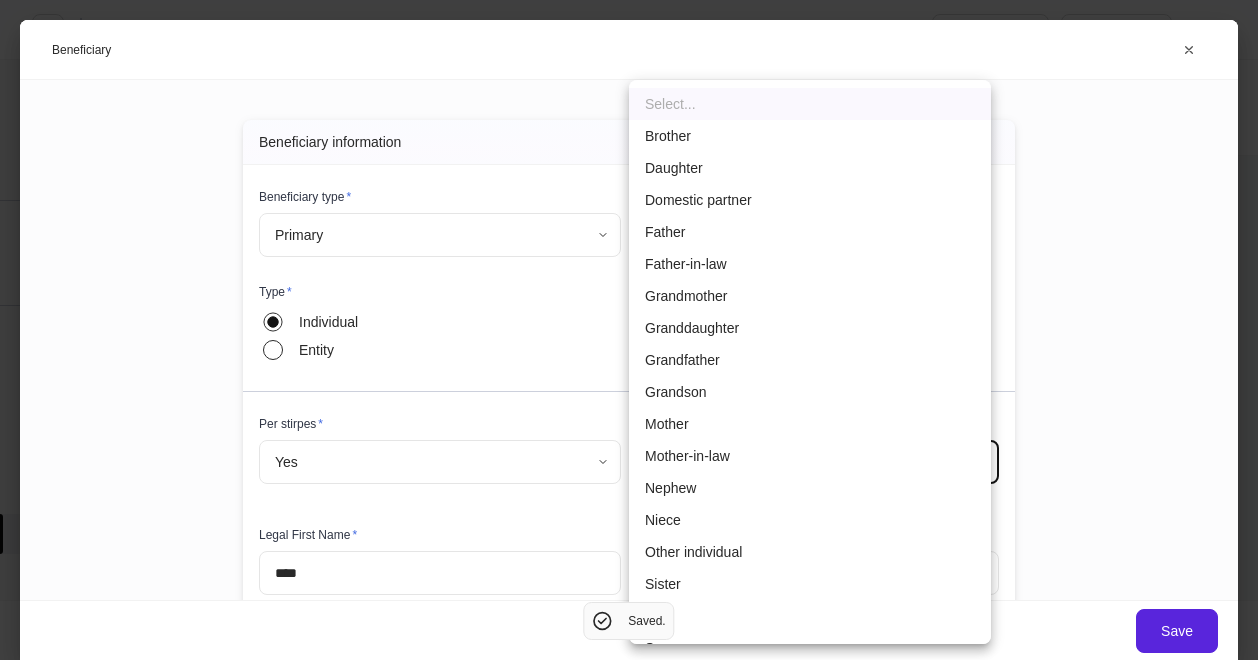 click on "**********" at bounding box center [629, 330] 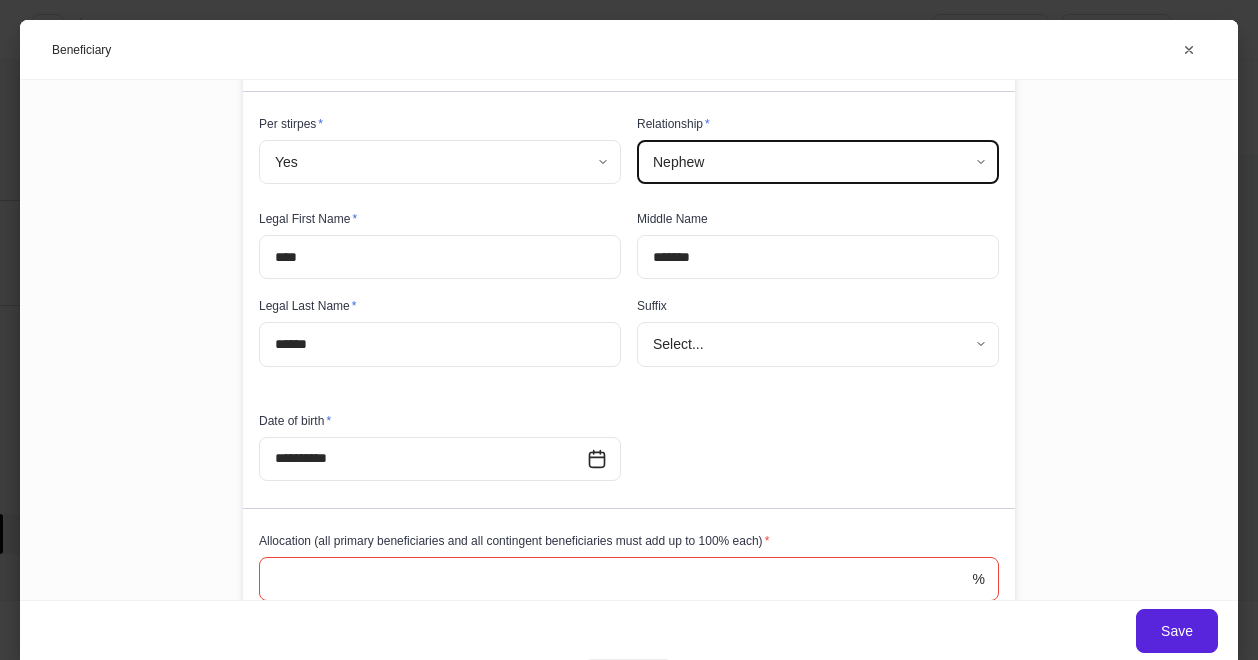 scroll, scrollTop: 400, scrollLeft: 0, axis: vertical 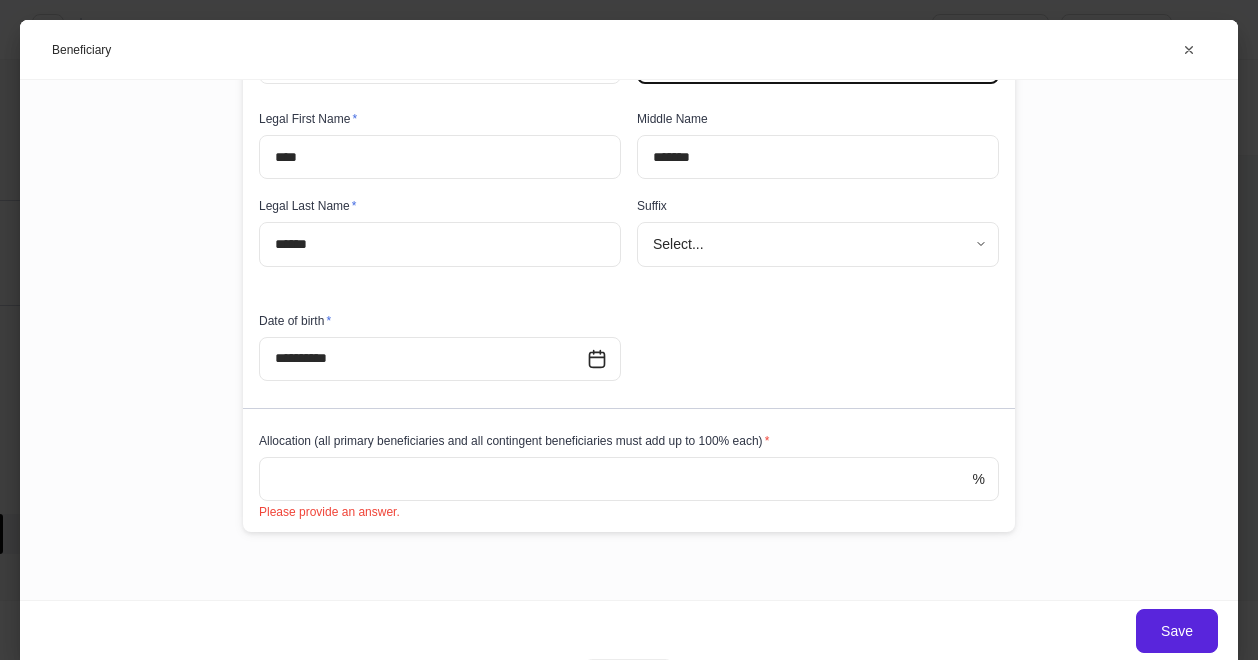 click at bounding box center (616, 479) 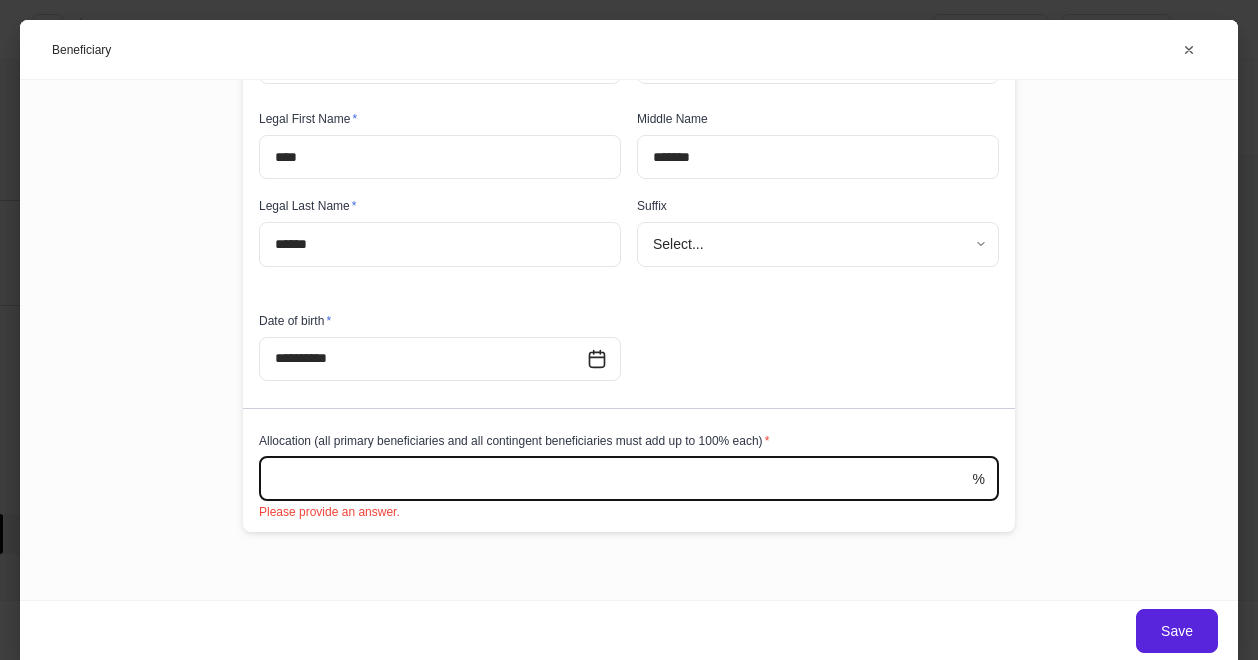 scroll, scrollTop: 394, scrollLeft: 0, axis: vertical 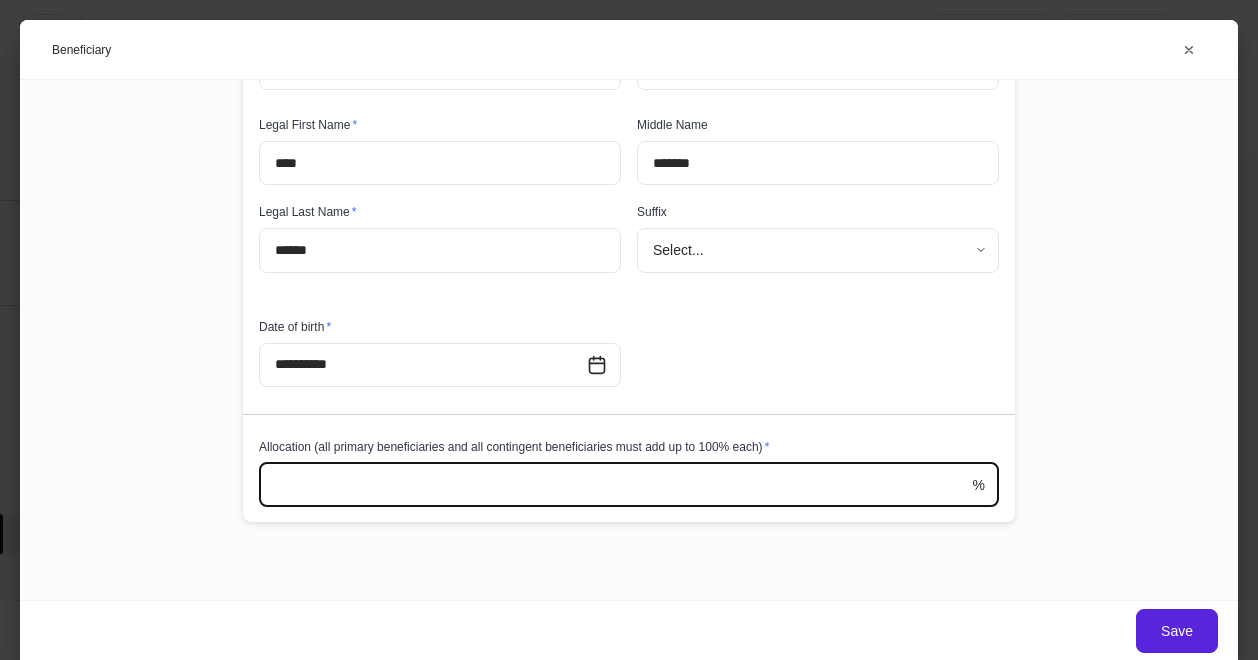 type on "***" 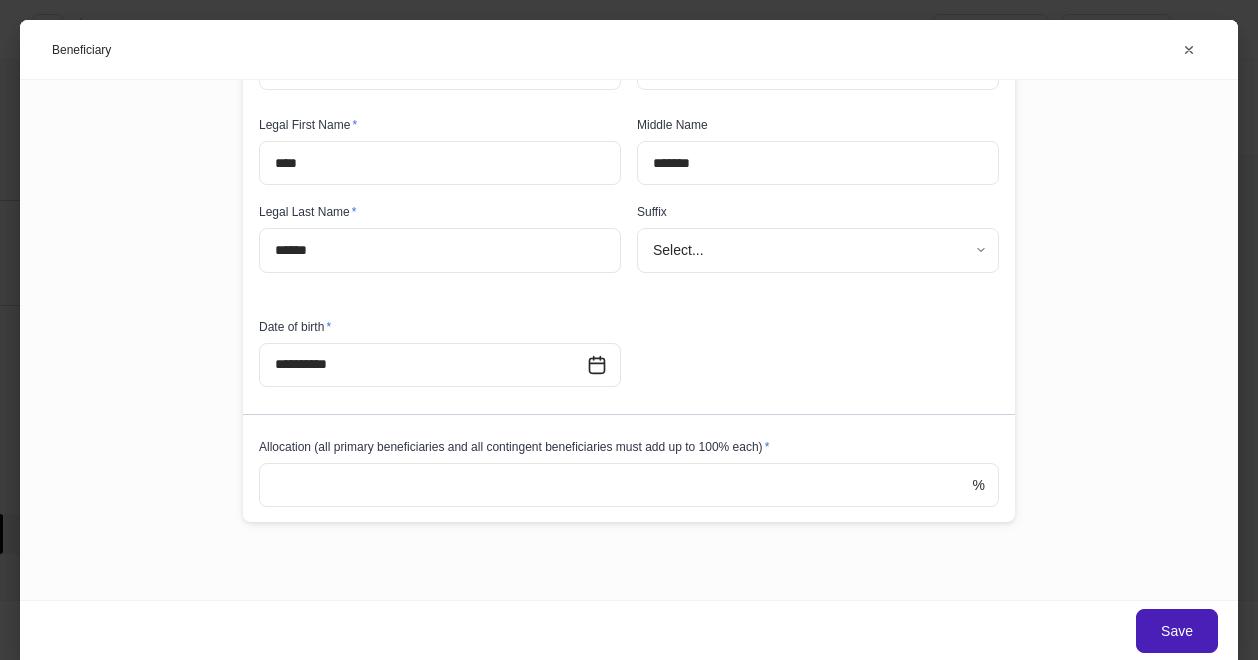 click on "Save" at bounding box center (1177, 631) 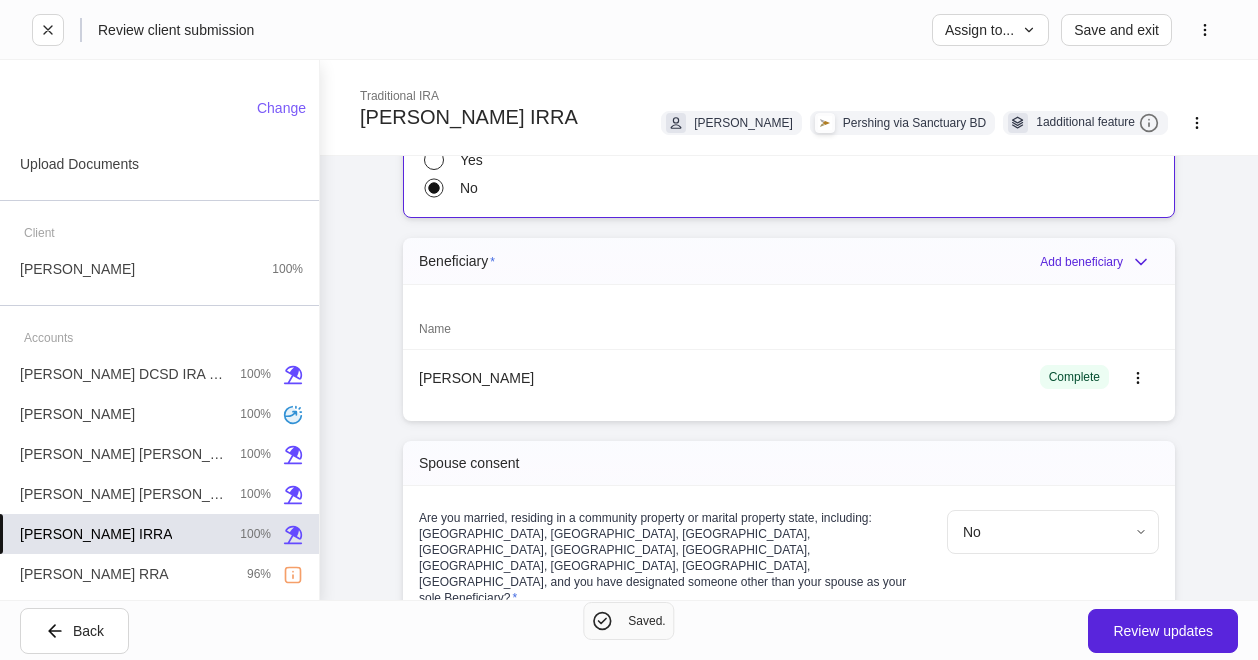 scroll, scrollTop: 90, scrollLeft: 0, axis: vertical 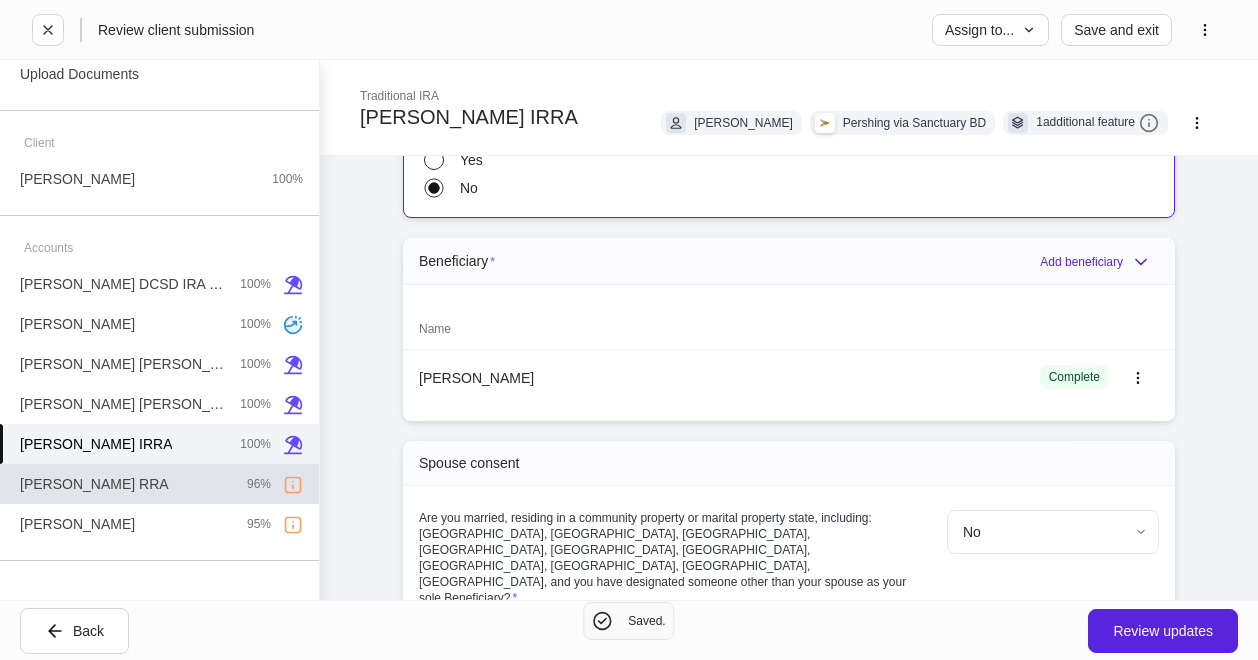click on "Gregg Martin RRA 96%" at bounding box center (159, 484) 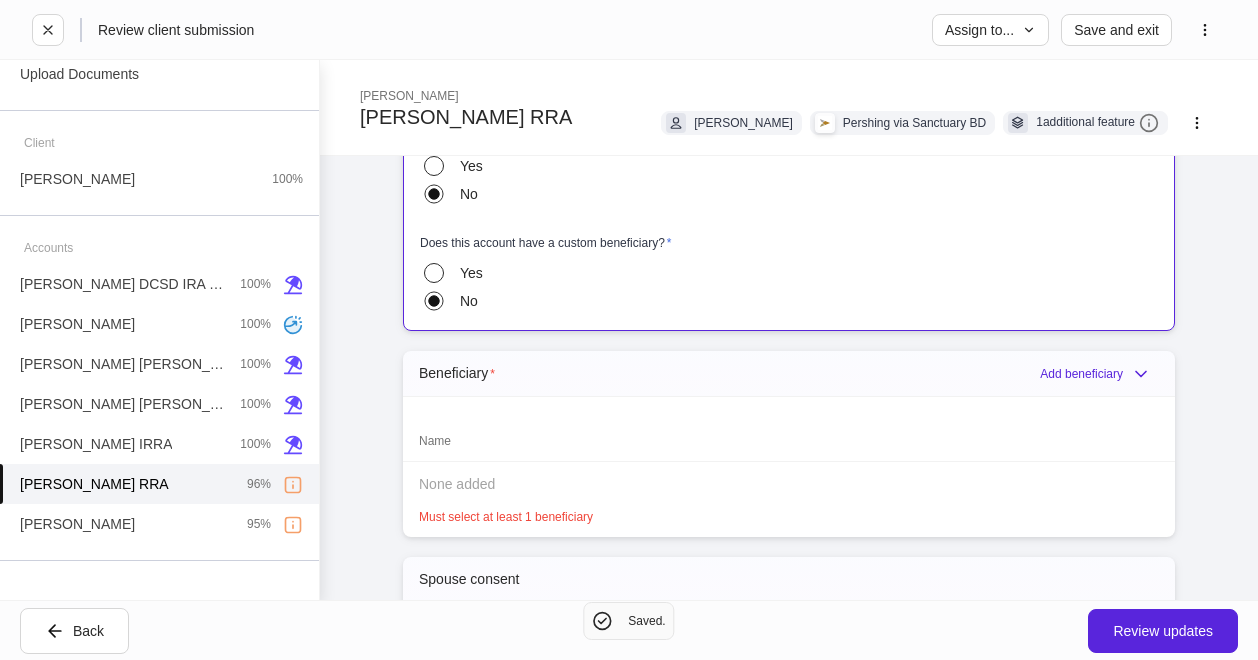 scroll, scrollTop: 1984, scrollLeft: 0, axis: vertical 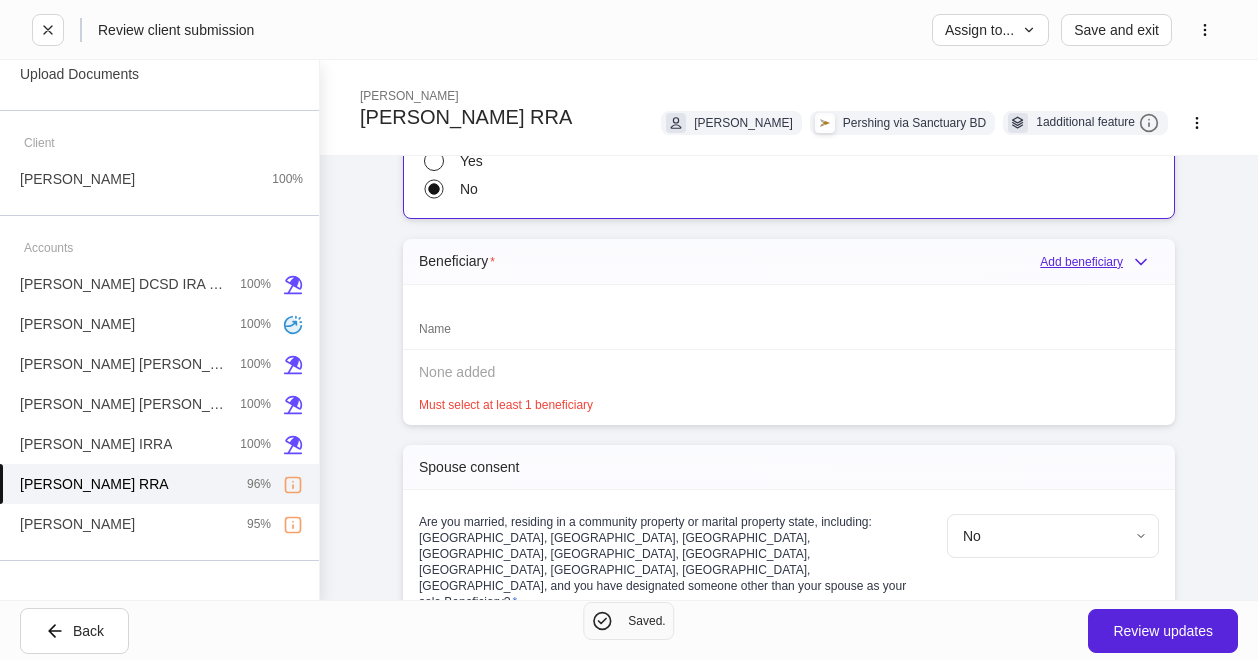 click on "Add beneficiary" at bounding box center [1099, 262] 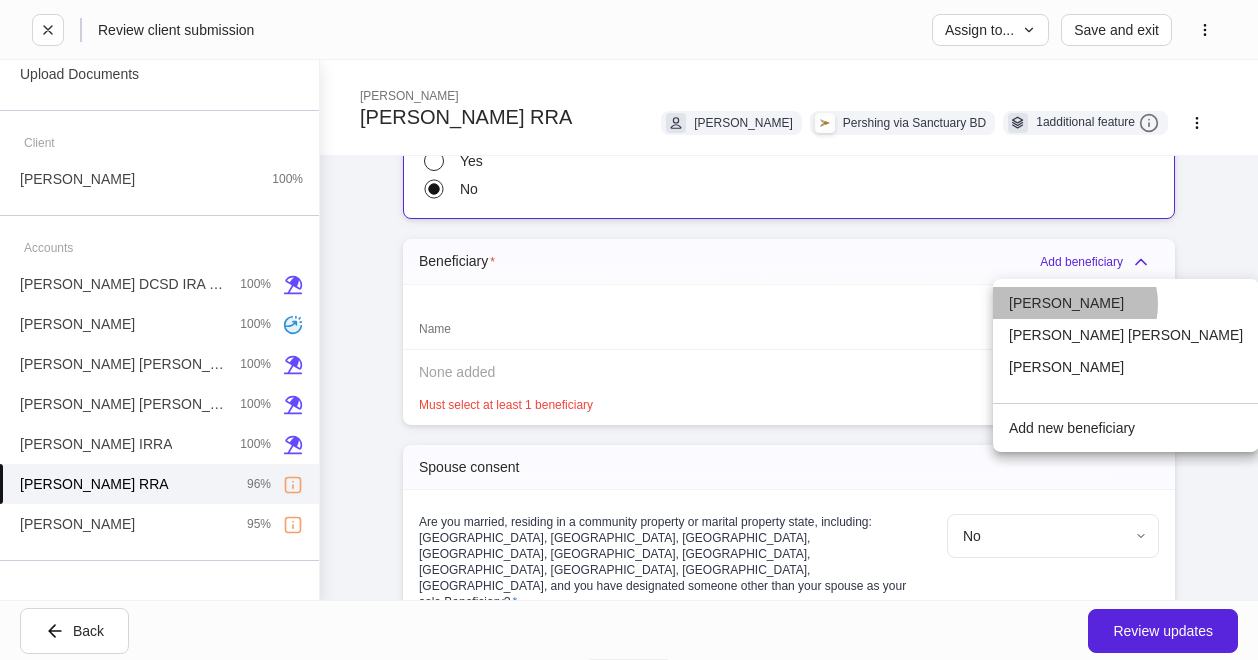 click on "Liam Michael Clancy" at bounding box center (1126, 303) 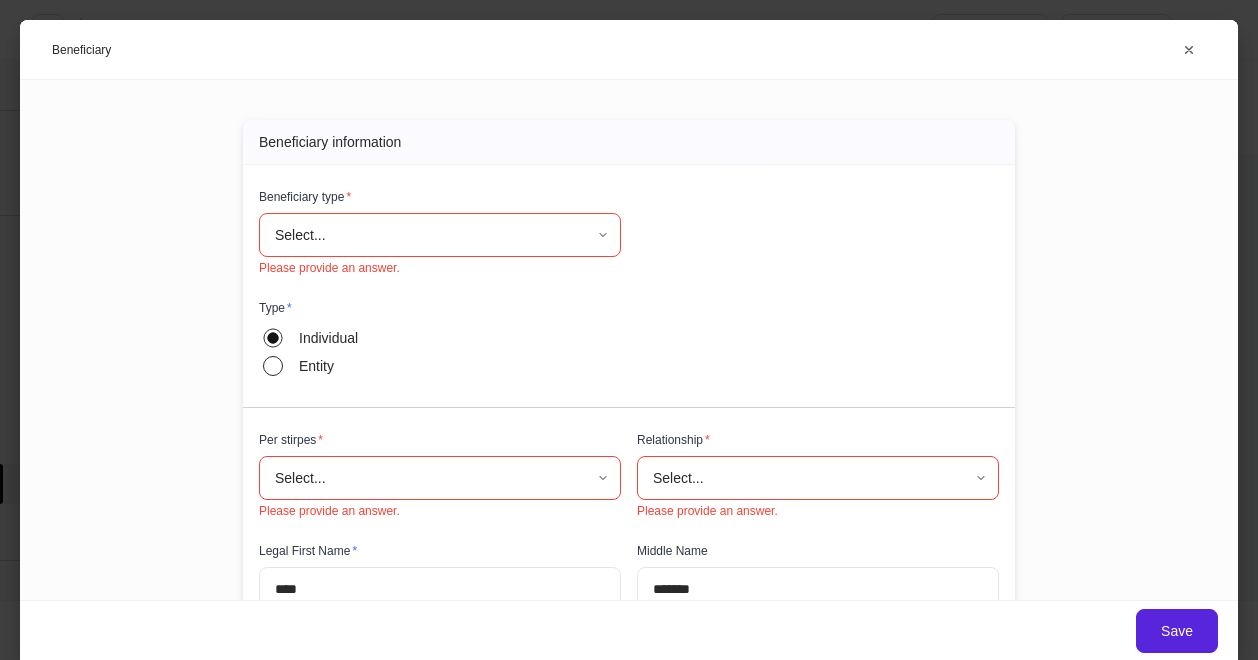 drag, startPoint x: 340, startPoint y: 189, endPoint x: 337, endPoint y: 219, distance: 30.149628 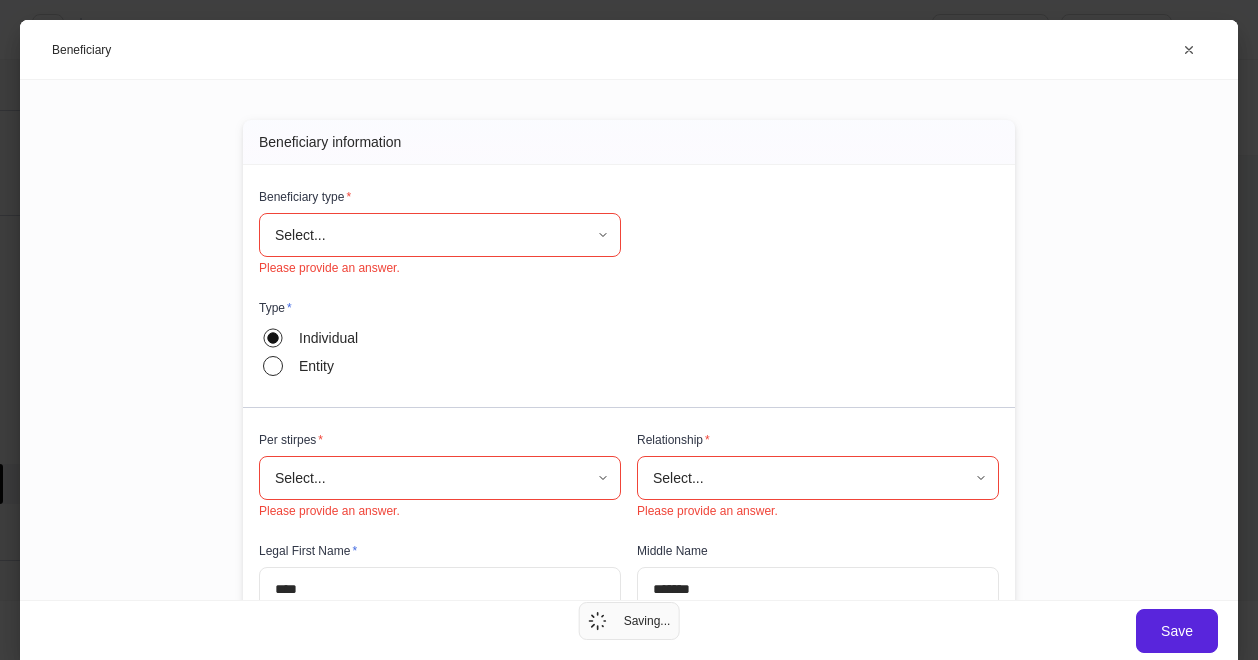 click on "**********" at bounding box center (629, 330) 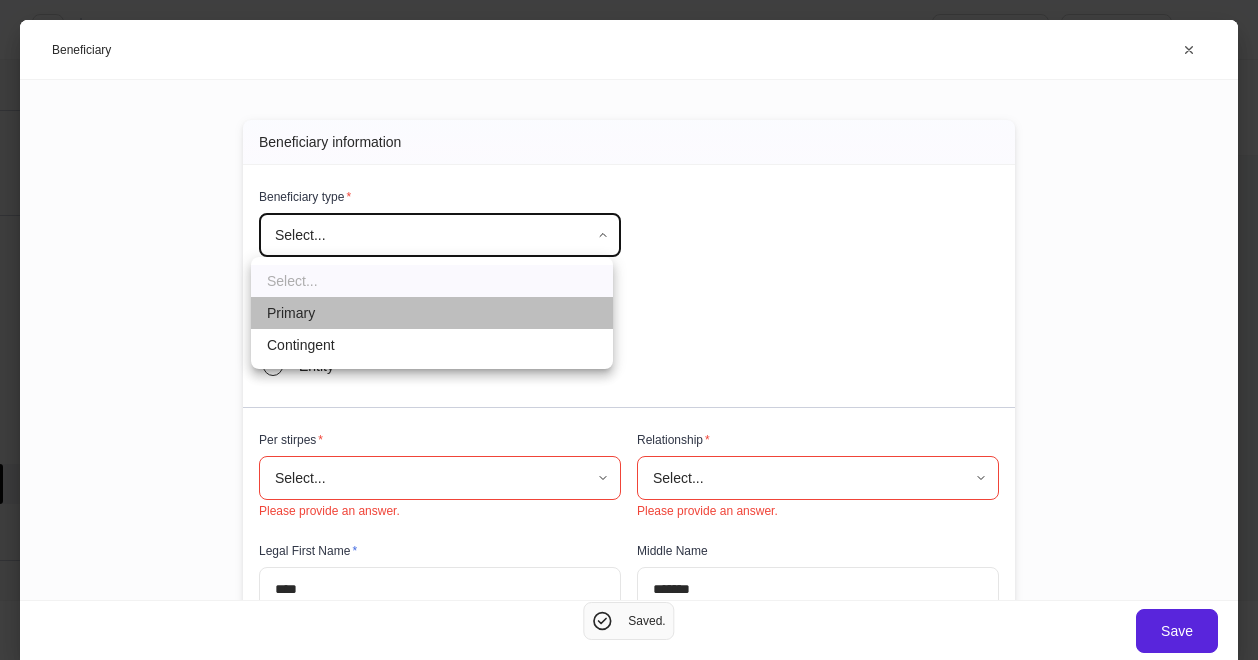 click on "Primary" at bounding box center (432, 313) 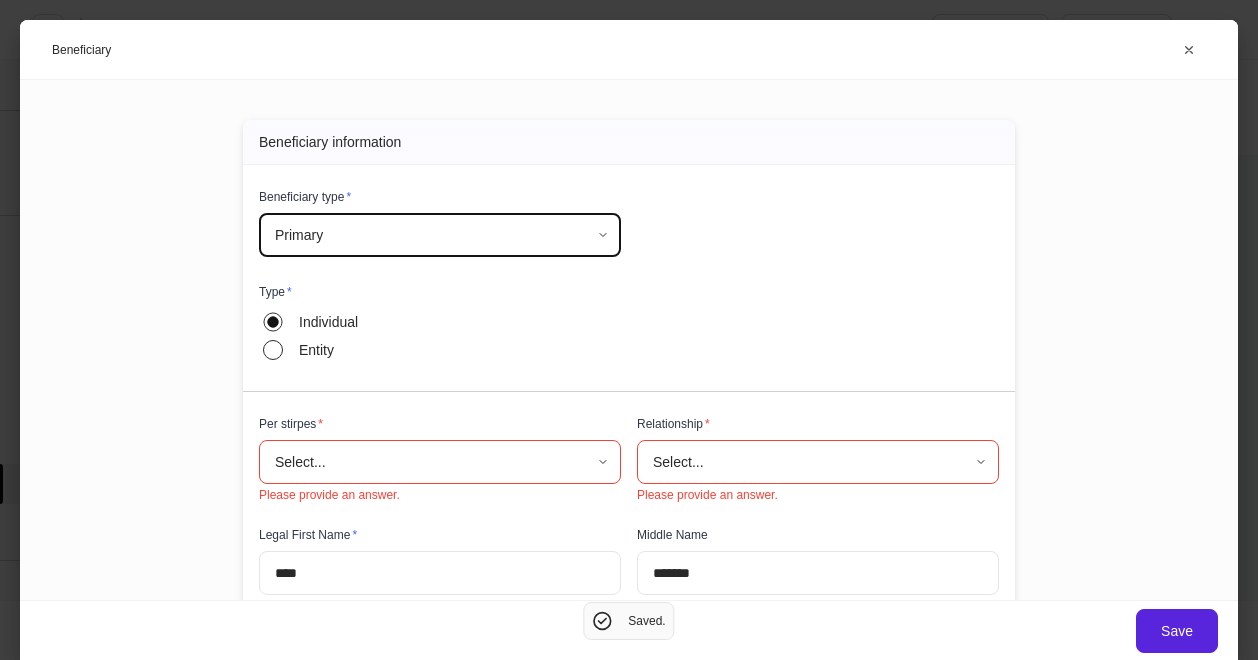 click on "**********" at bounding box center [629, 330] 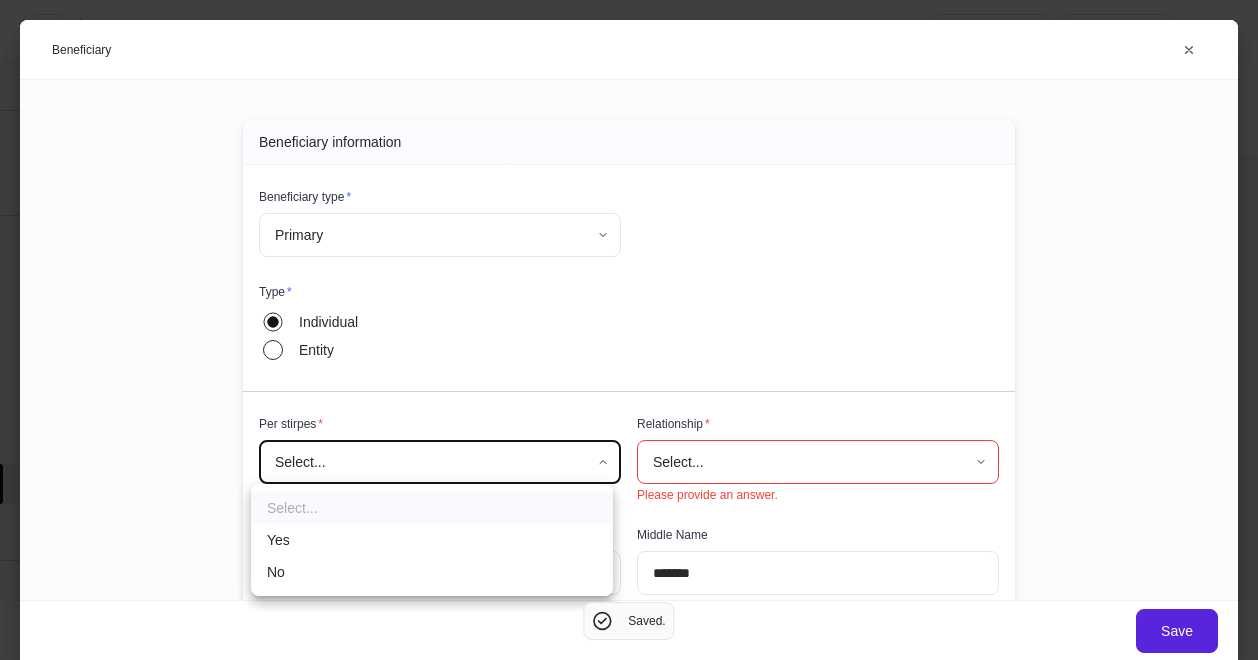 click on "Yes" at bounding box center (432, 540) 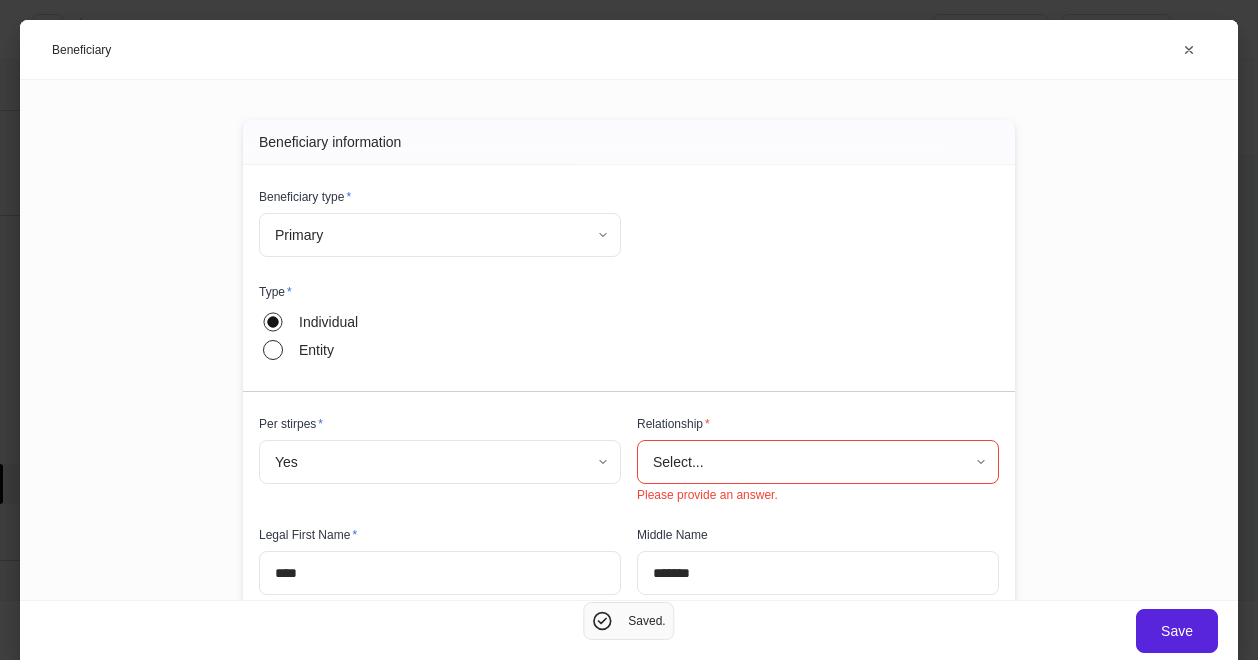click on "Middle Name ******* ​" at bounding box center (810, 554) 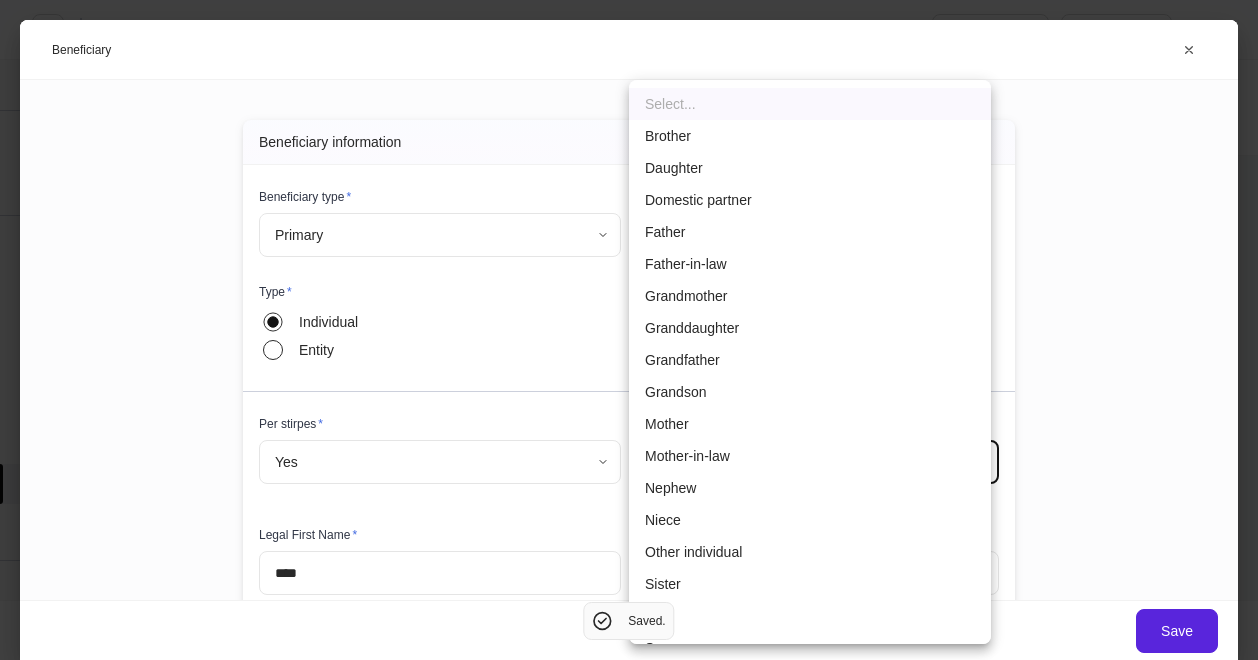 click on "Nephew" at bounding box center [810, 488] 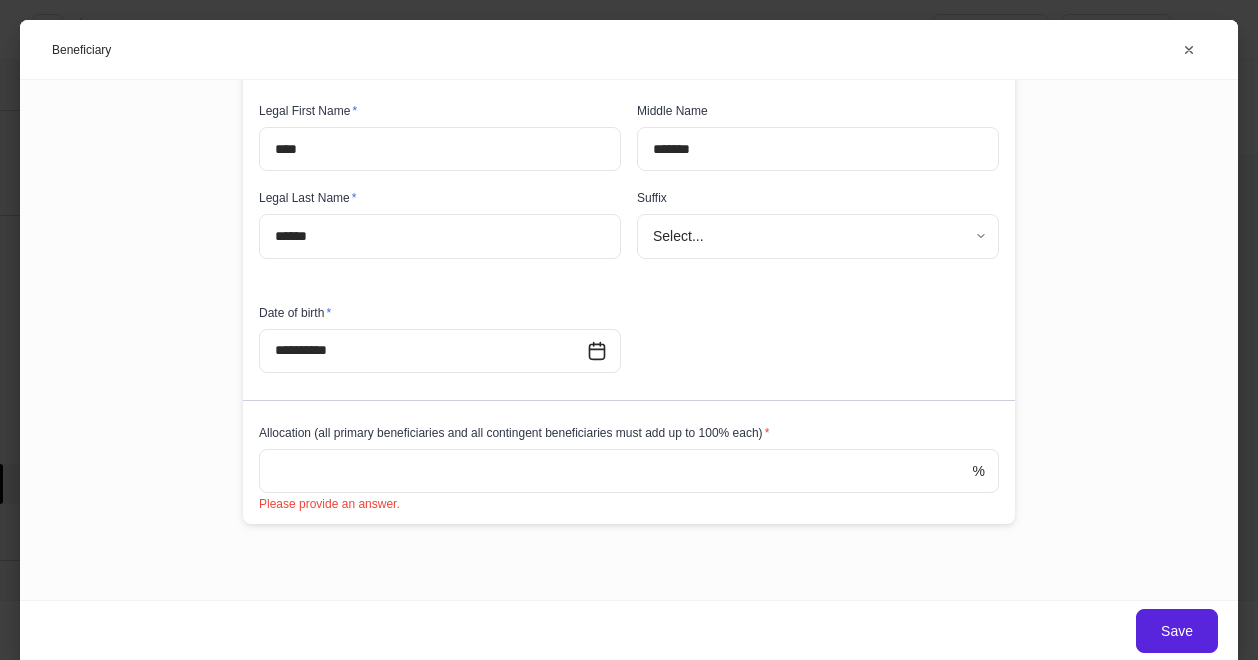 scroll, scrollTop: 410, scrollLeft: 0, axis: vertical 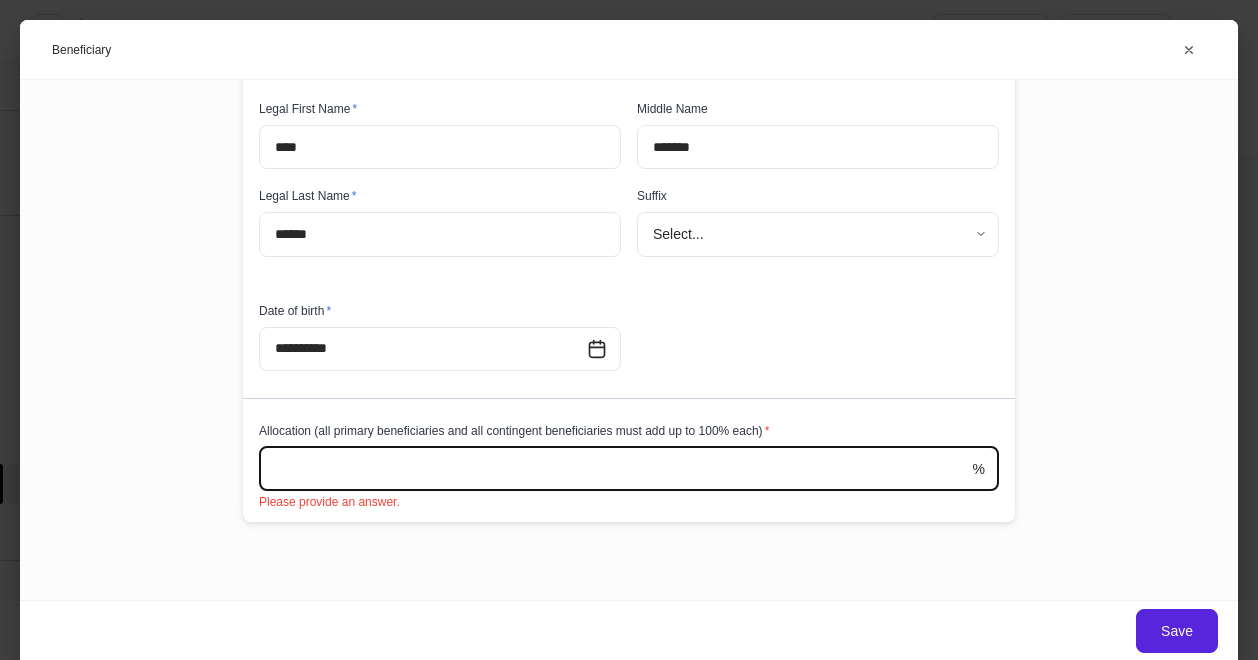 click at bounding box center (616, 469) 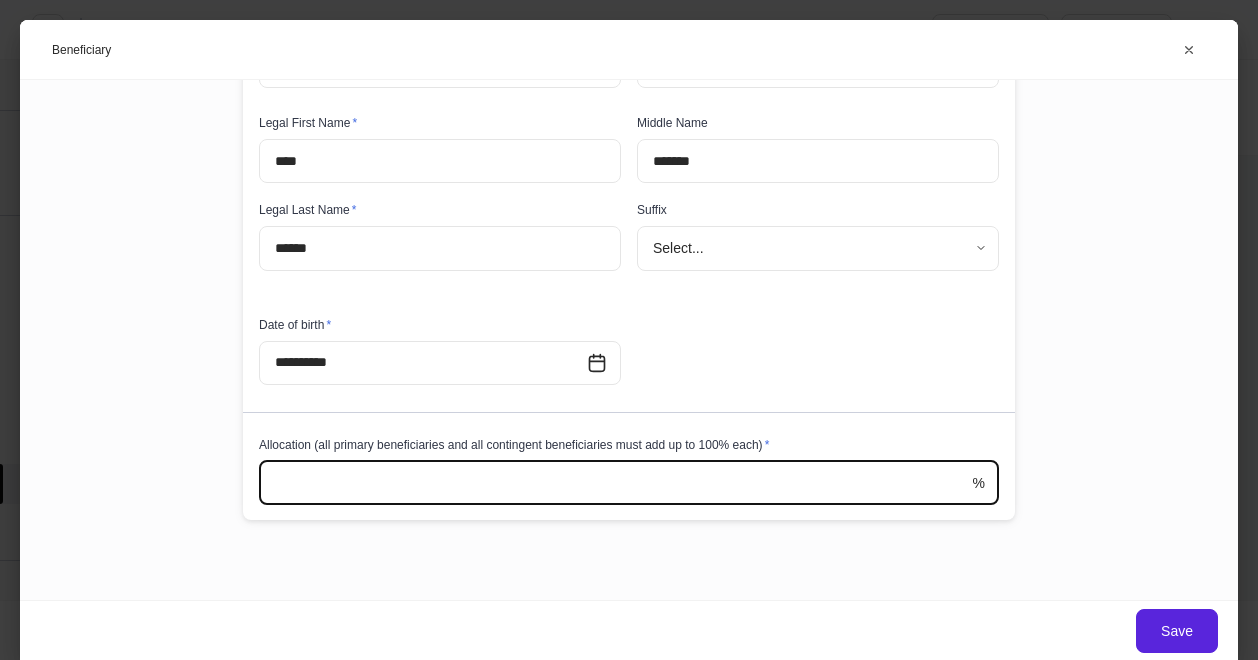 scroll, scrollTop: 394, scrollLeft: 0, axis: vertical 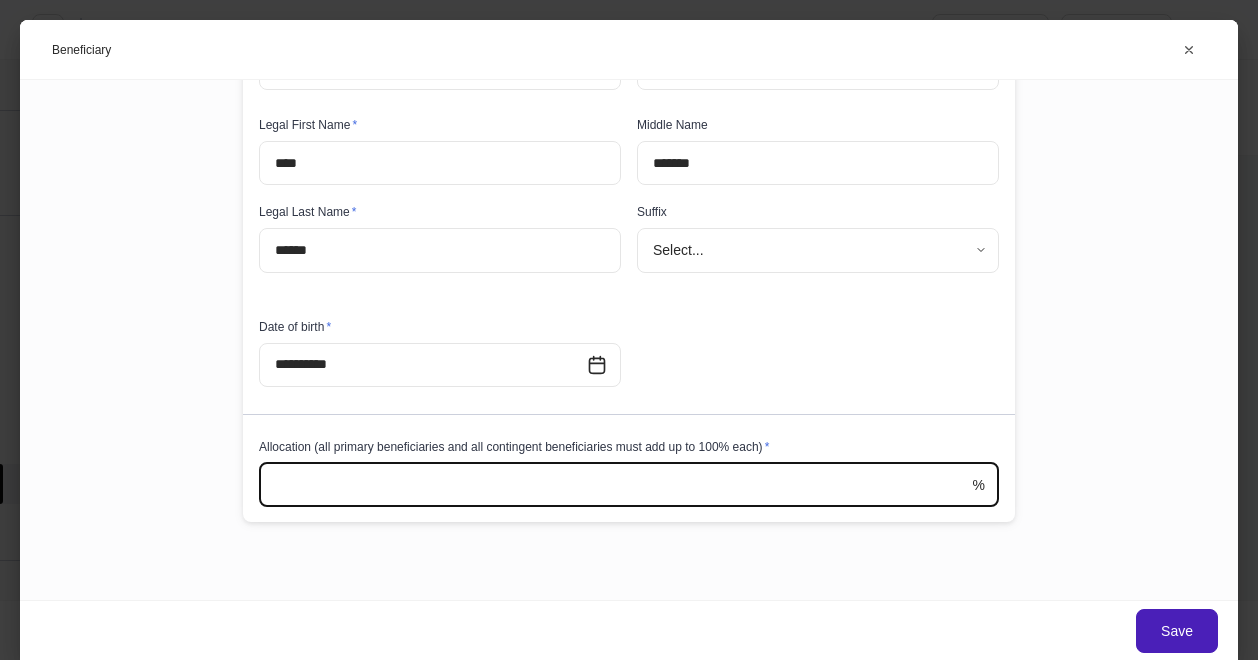 type on "***" 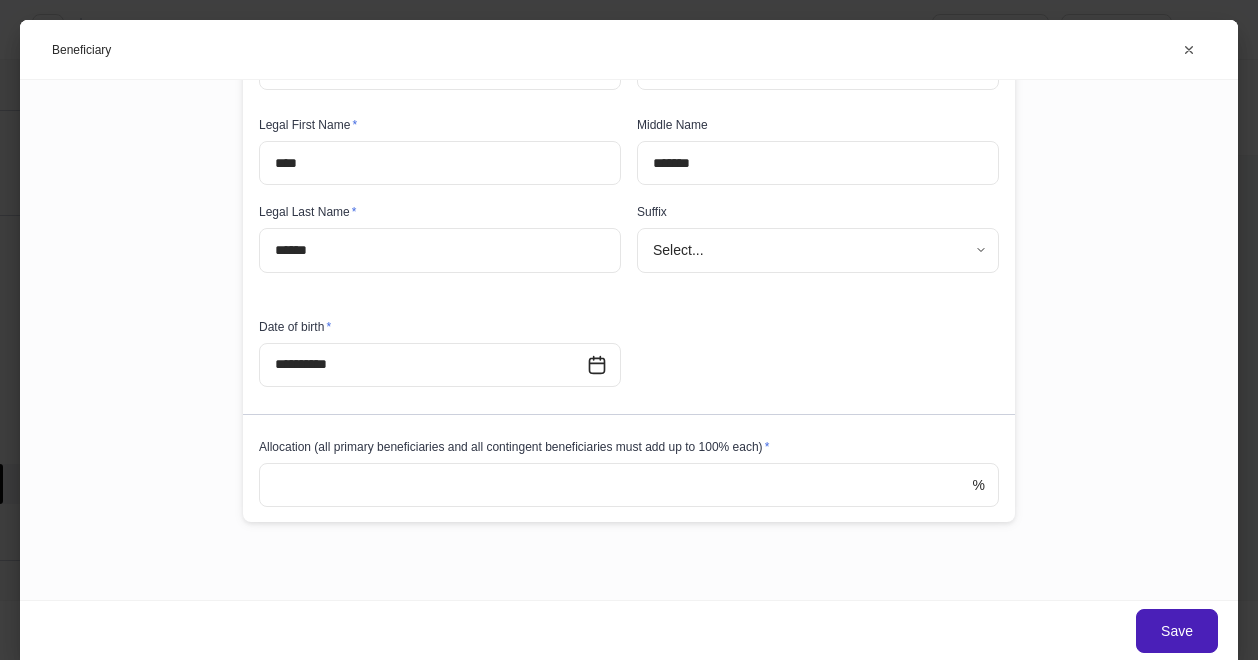 click on "Save" at bounding box center (1177, 631) 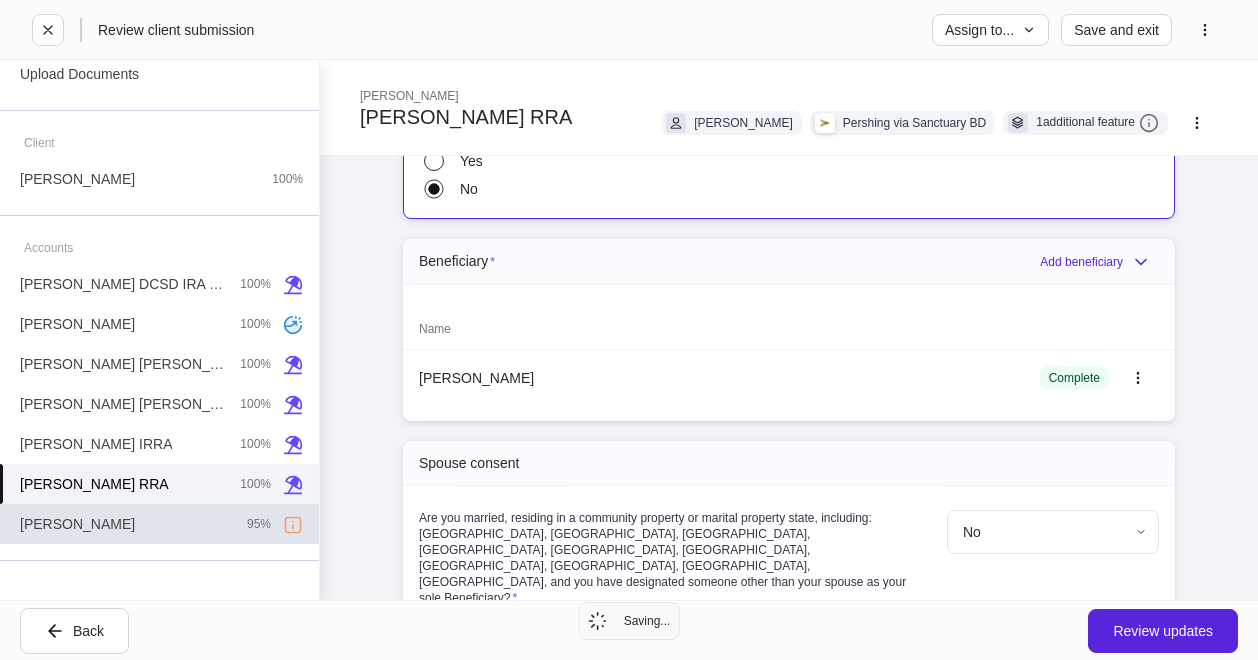 click on "Gregg R Martin 95%" at bounding box center (159, 524) 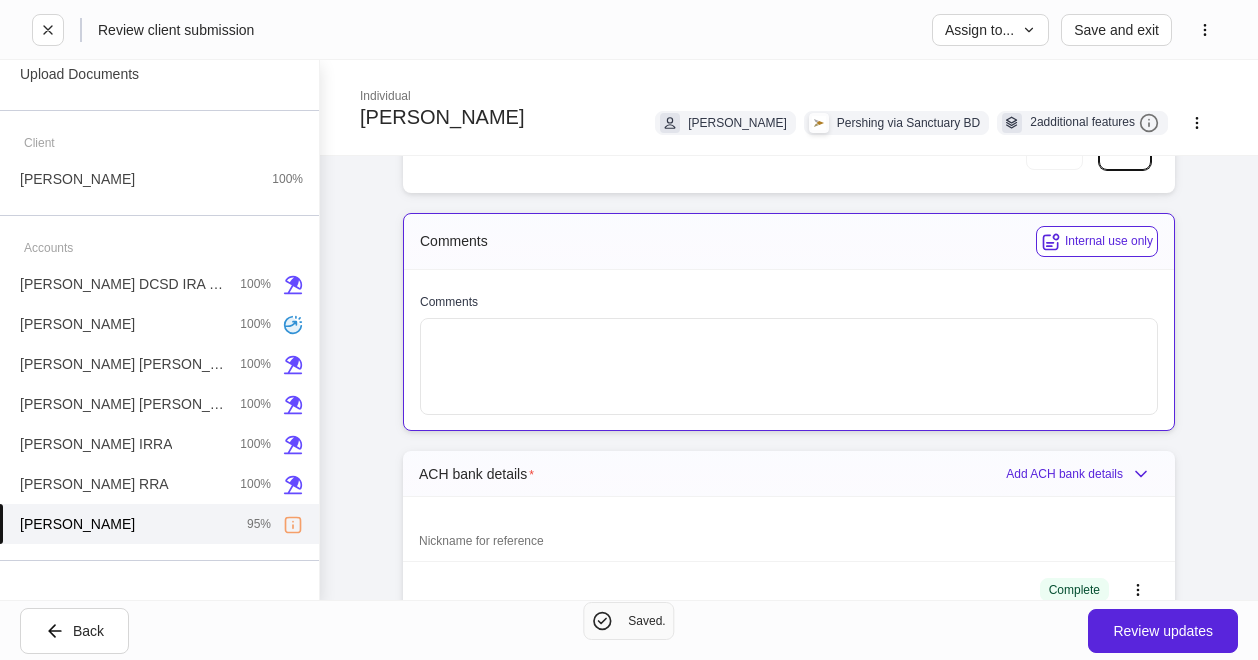 scroll, scrollTop: 2296, scrollLeft: 0, axis: vertical 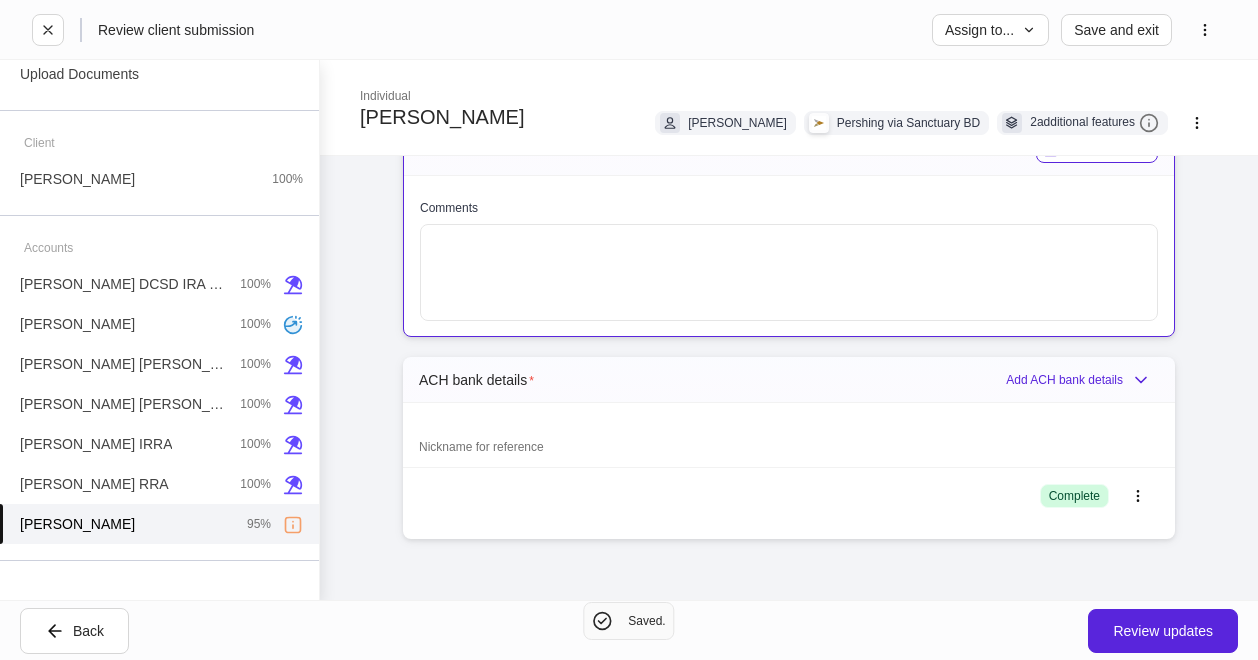 click on "Complete" at bounding box center [1074, 496] 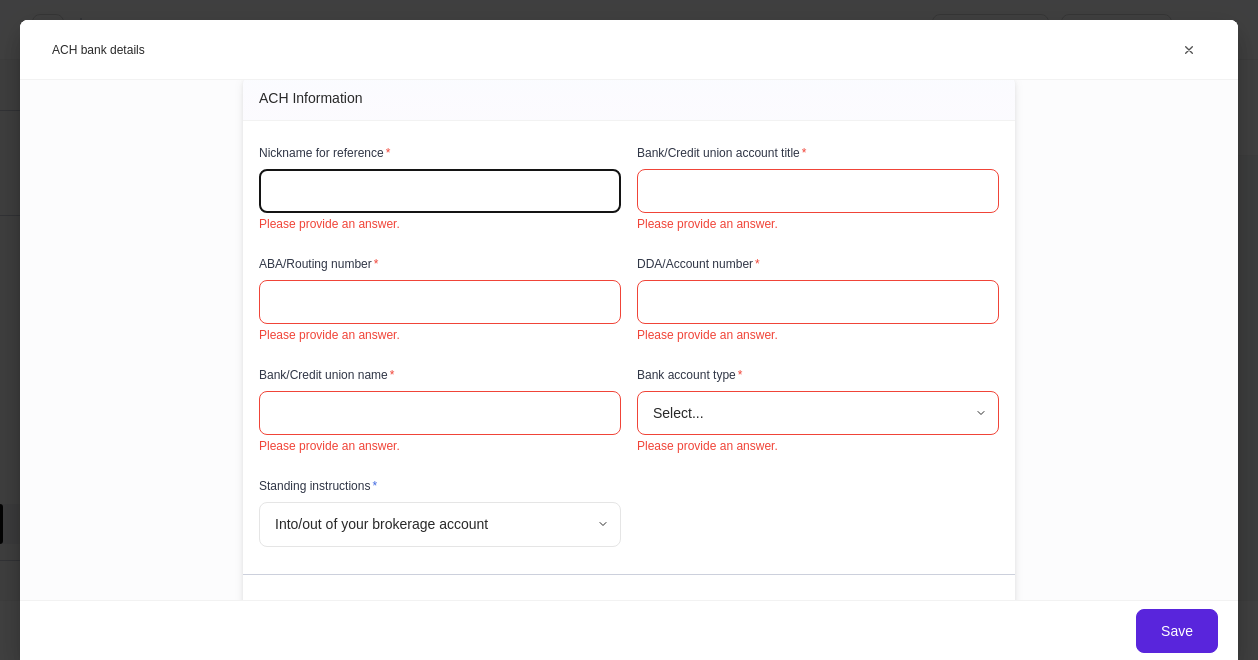 scroll, scrollTop: 0, scrollLeft: 0, axis: both 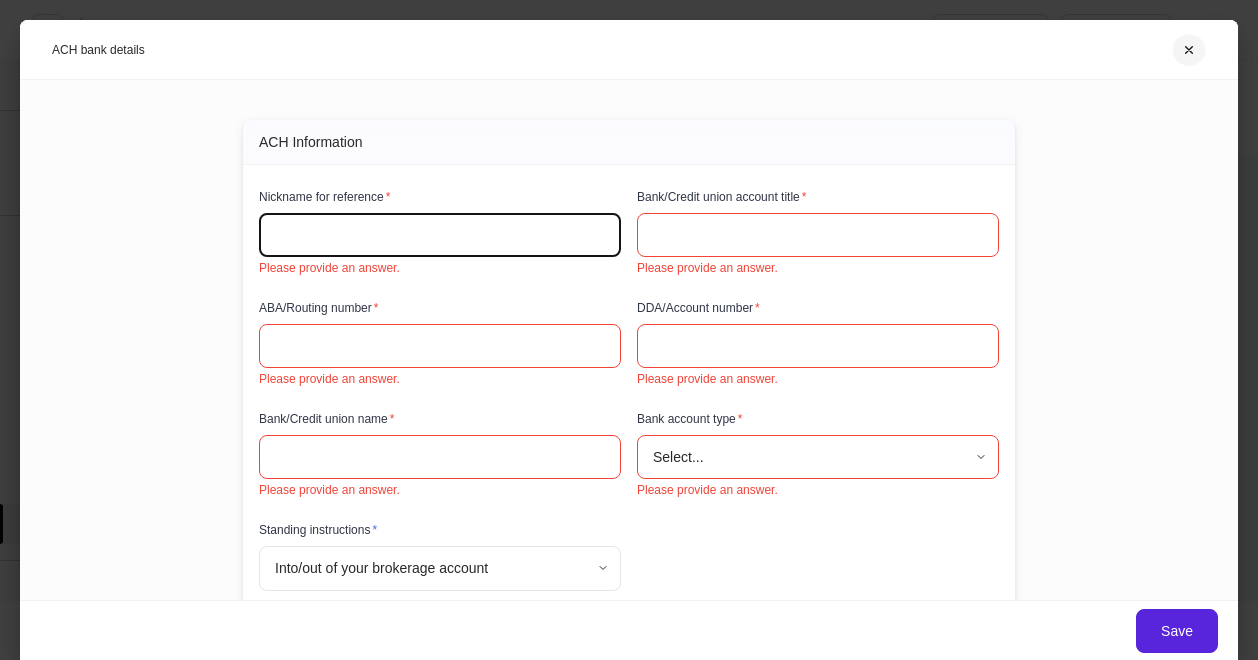 click 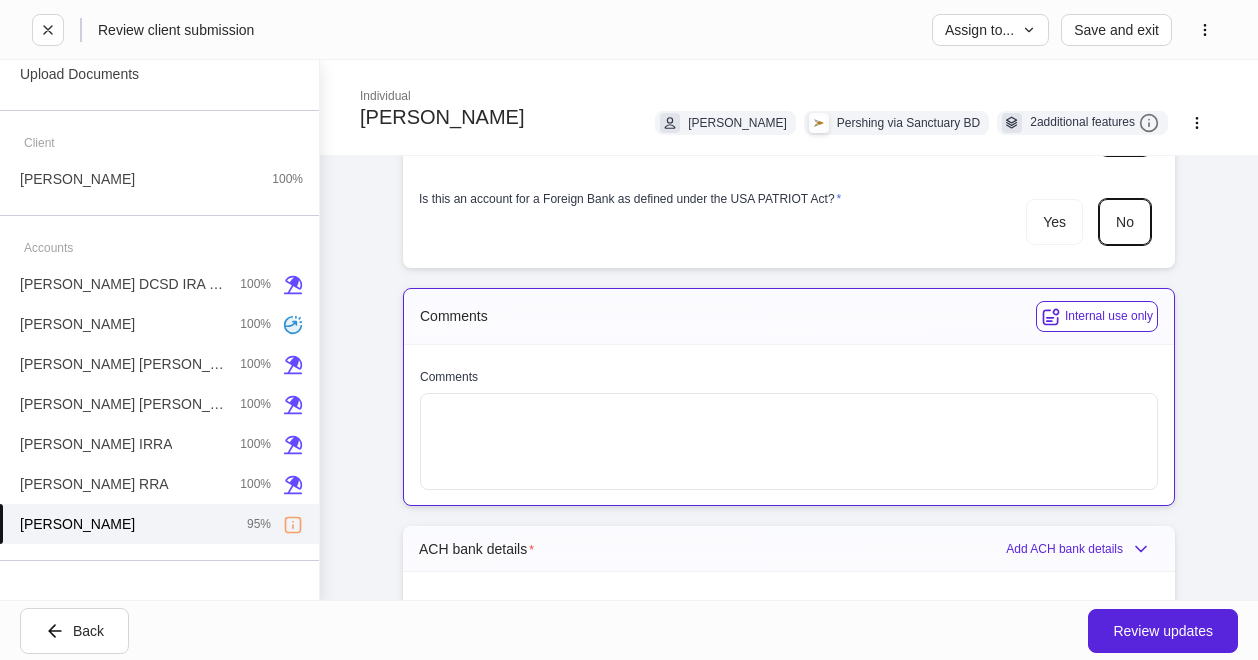 scroll, scrollTop: 2096, scrollLeft: 0, axis: vertical 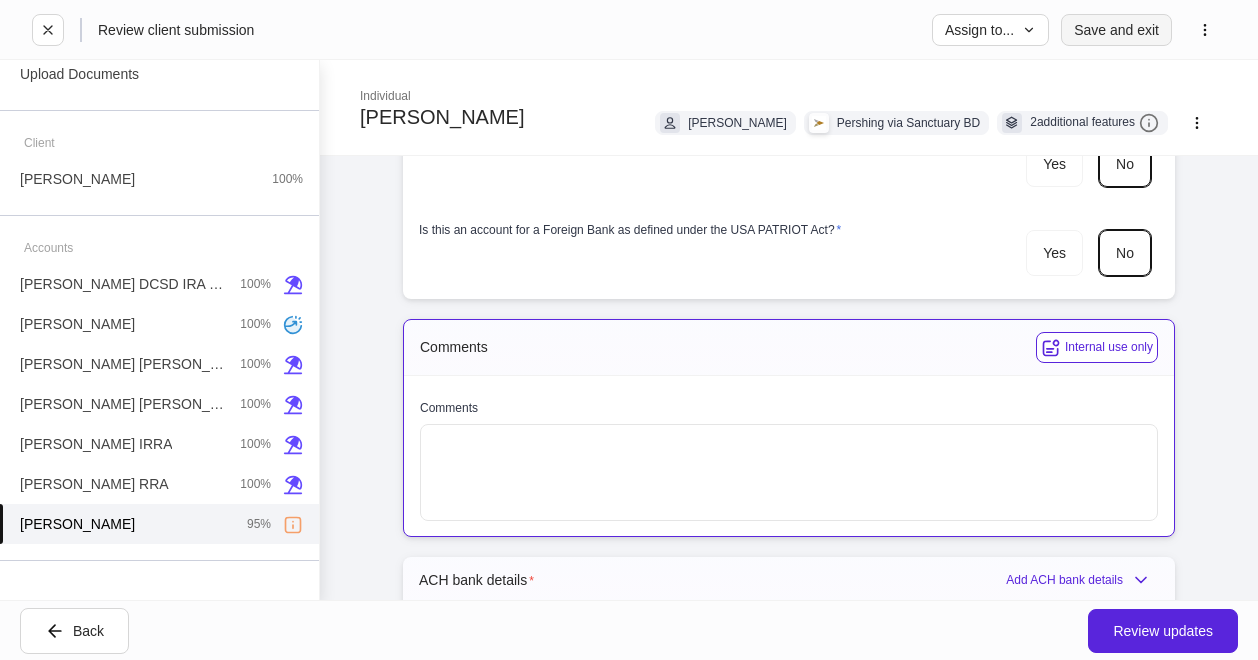 click on "Save and exit" at bounding box center (1116, 30) 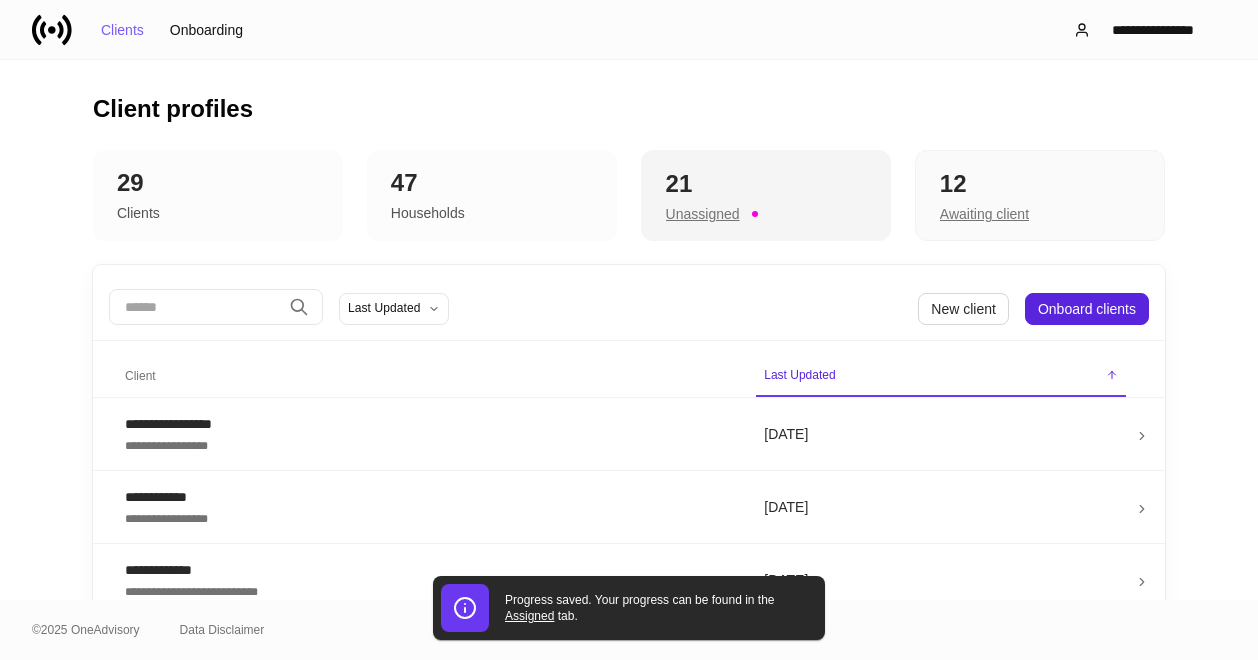 click on "21" at bounding box center [766, 184] 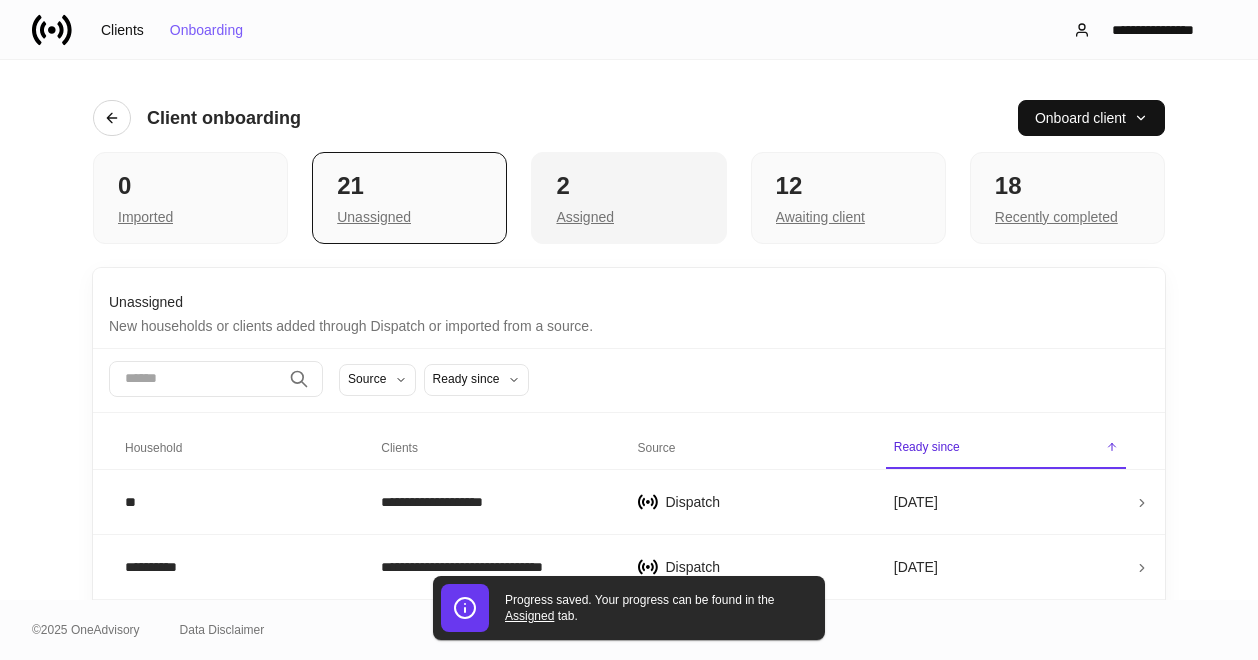 click on "Assigned" at bounding box center (628, 215) 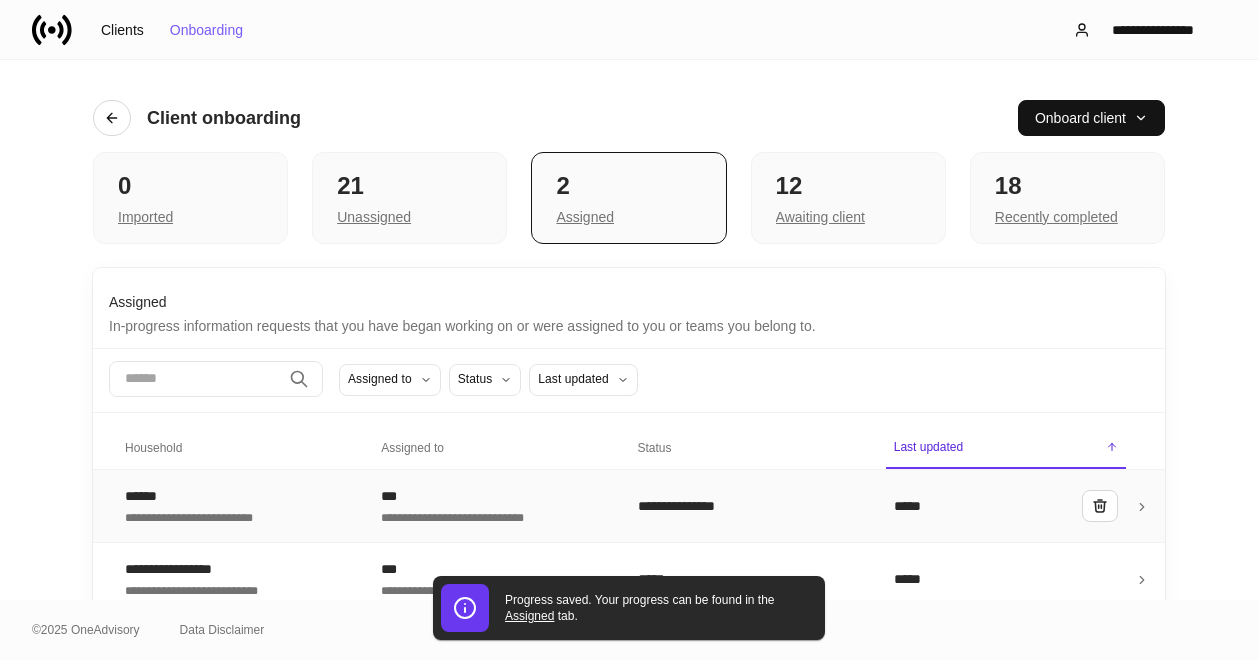 click on "**********" at bounding box center [237, 506] 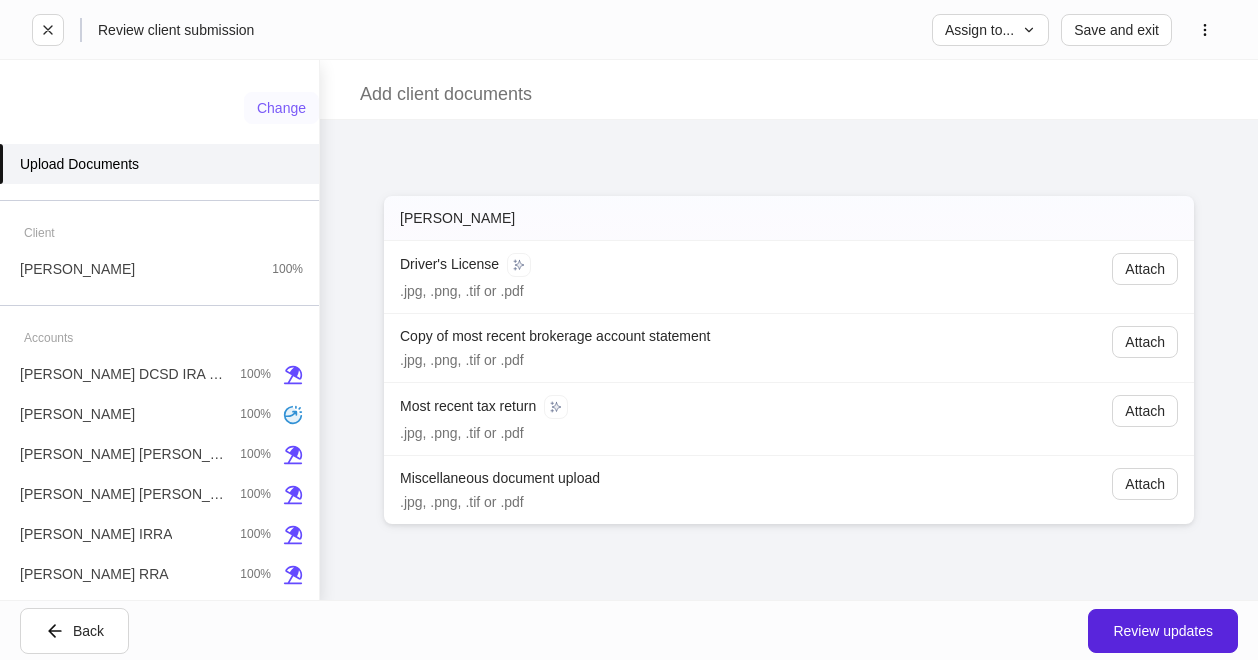 click on "Change" at bounding box center [281, 108] 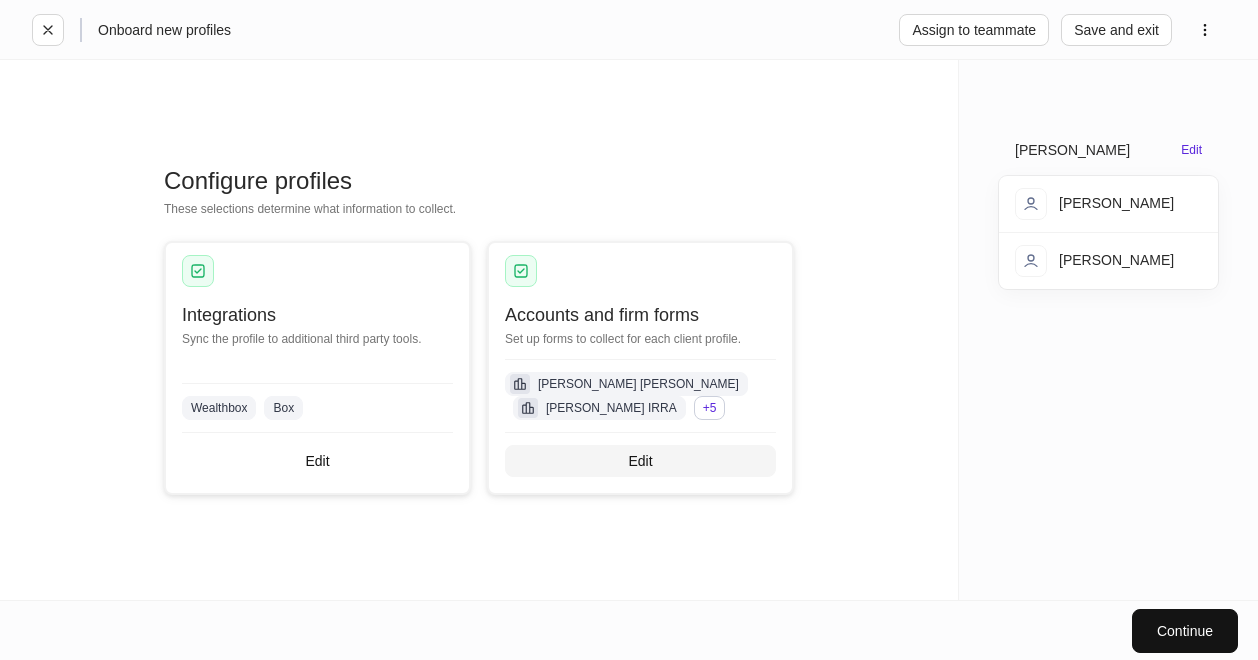 click on "Edit" at bounding box center [640, 461] 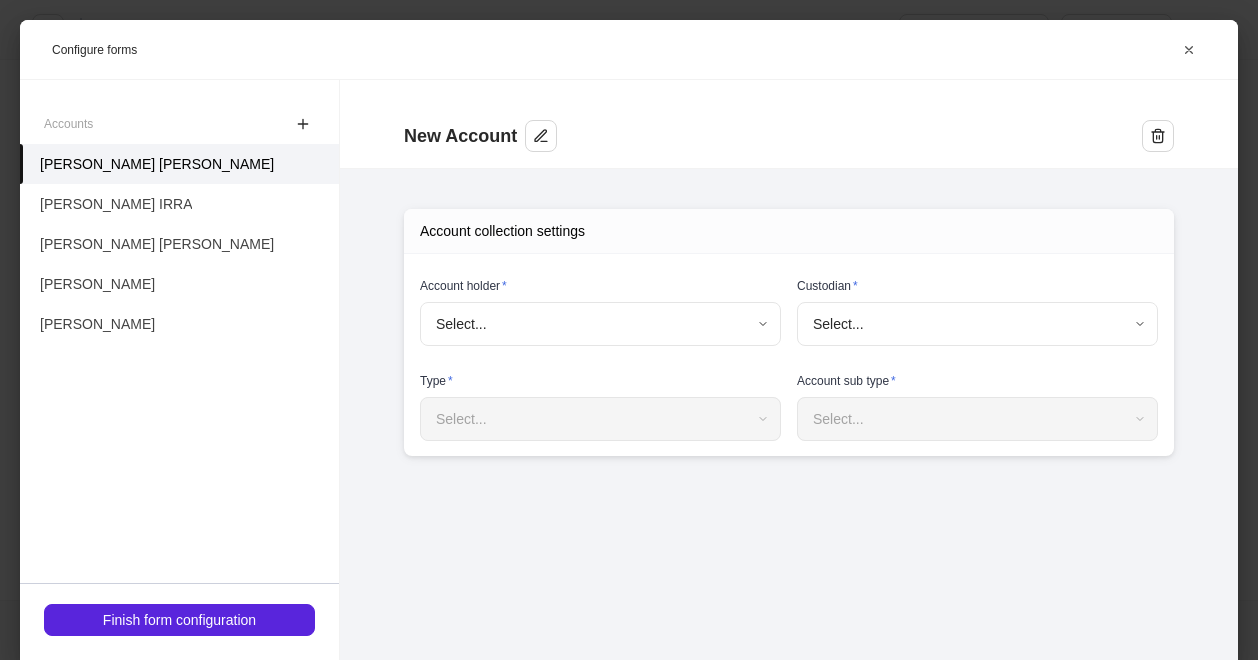 type on "**********" 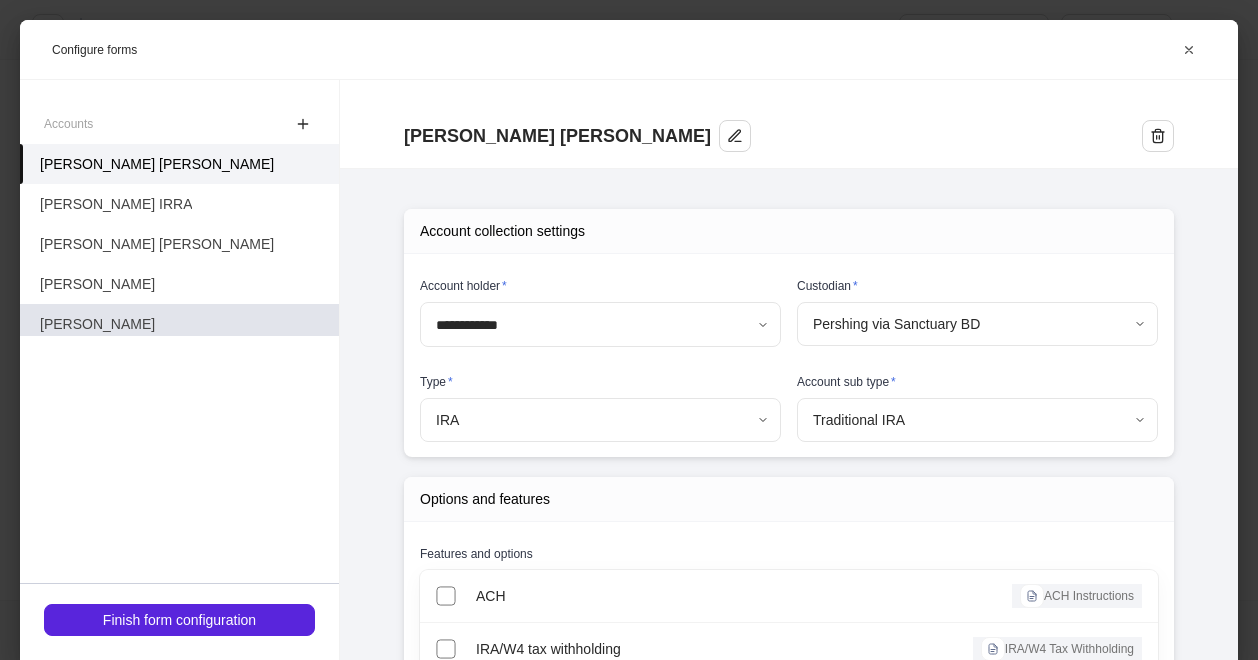 click on "Gregg Martin" at bounding box center (179, 324) 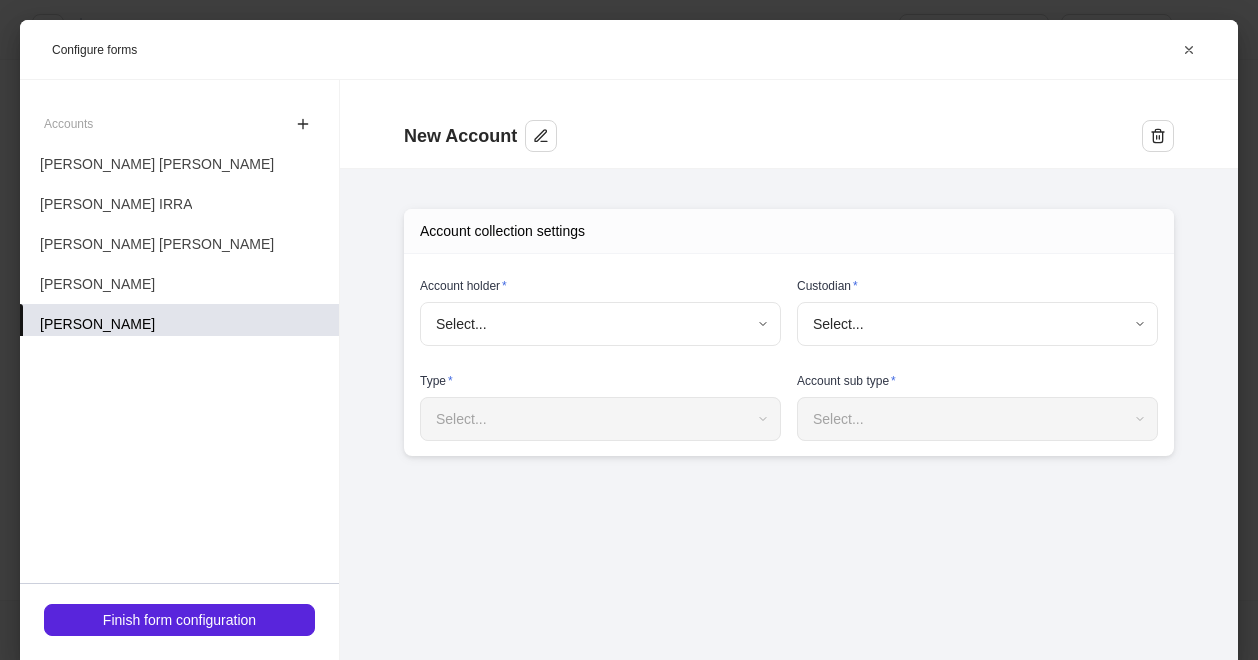 type on "**********" 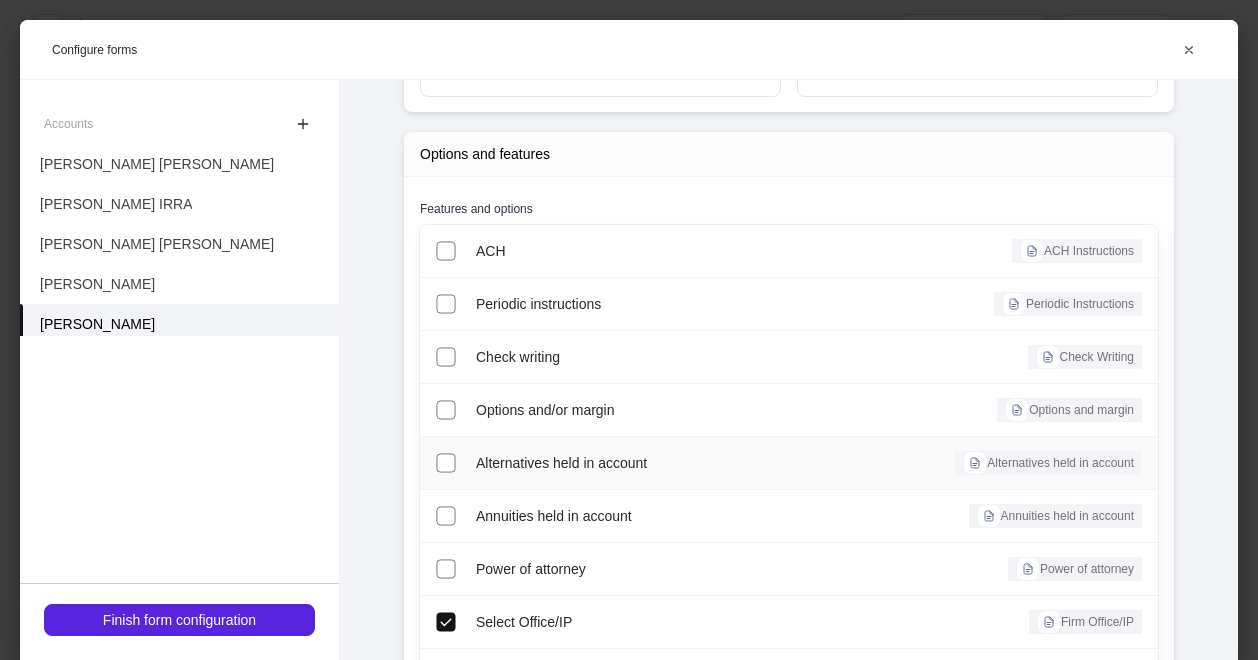 scroll, scrollTop: 236, scrollLeft: 0, axis: vertical 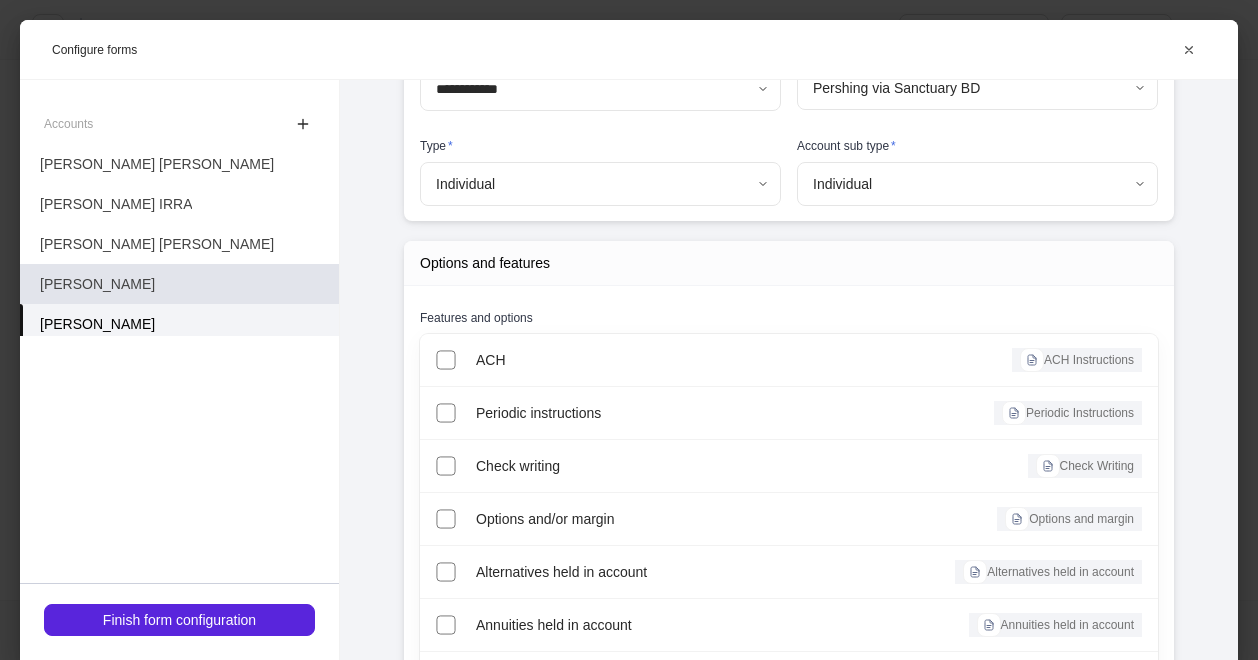 click on "Gregg R Martin" at bounding box center (179, 284) 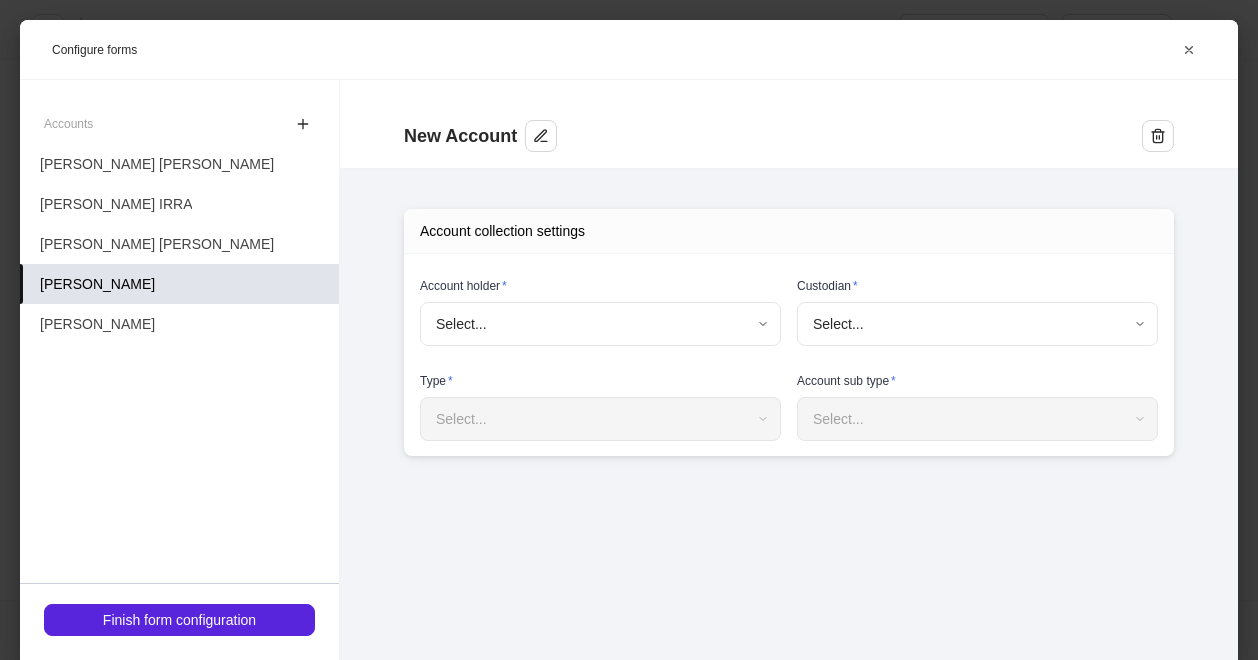 scroll, scrollTop: 0, scrollLeft: 0, axis: both 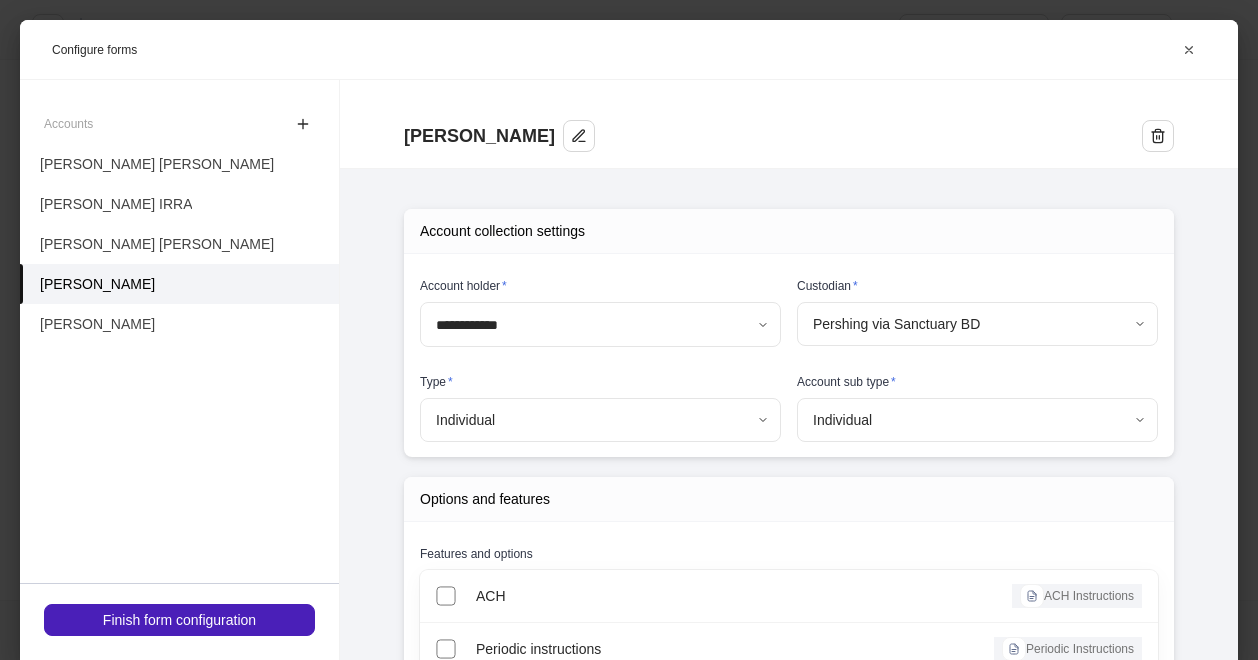 click on "Finish form configuration" at bounding box center (179, 620) 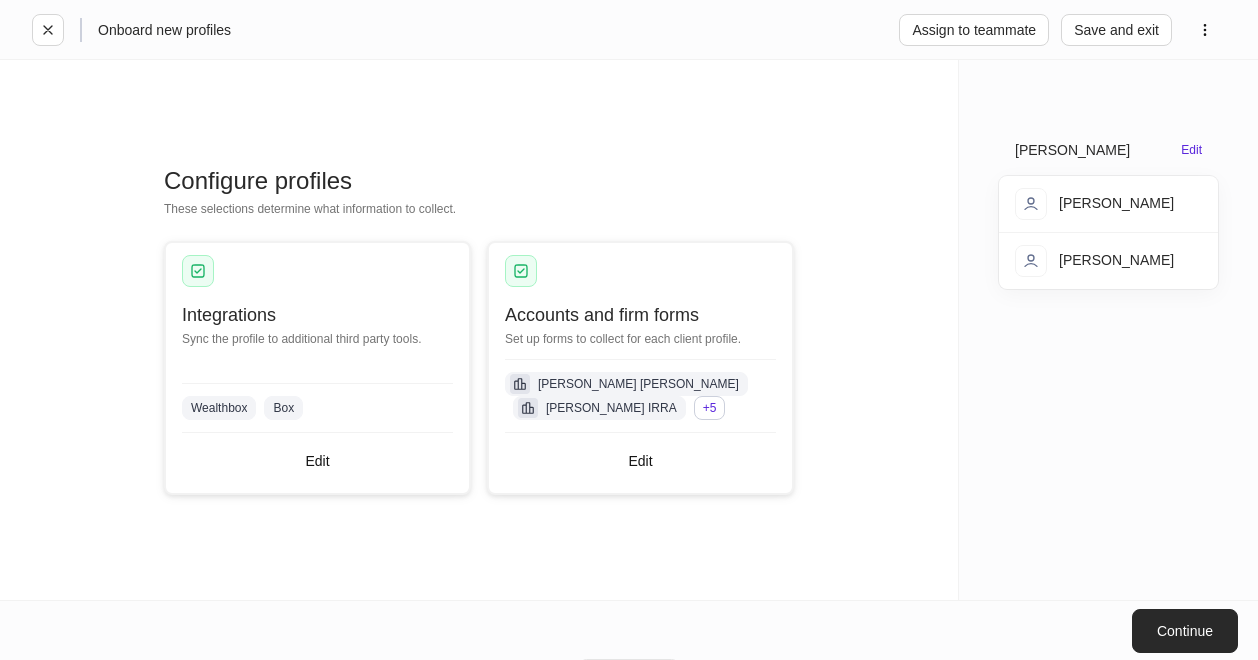 click on "Continue" at bounding box center (1185, 631) 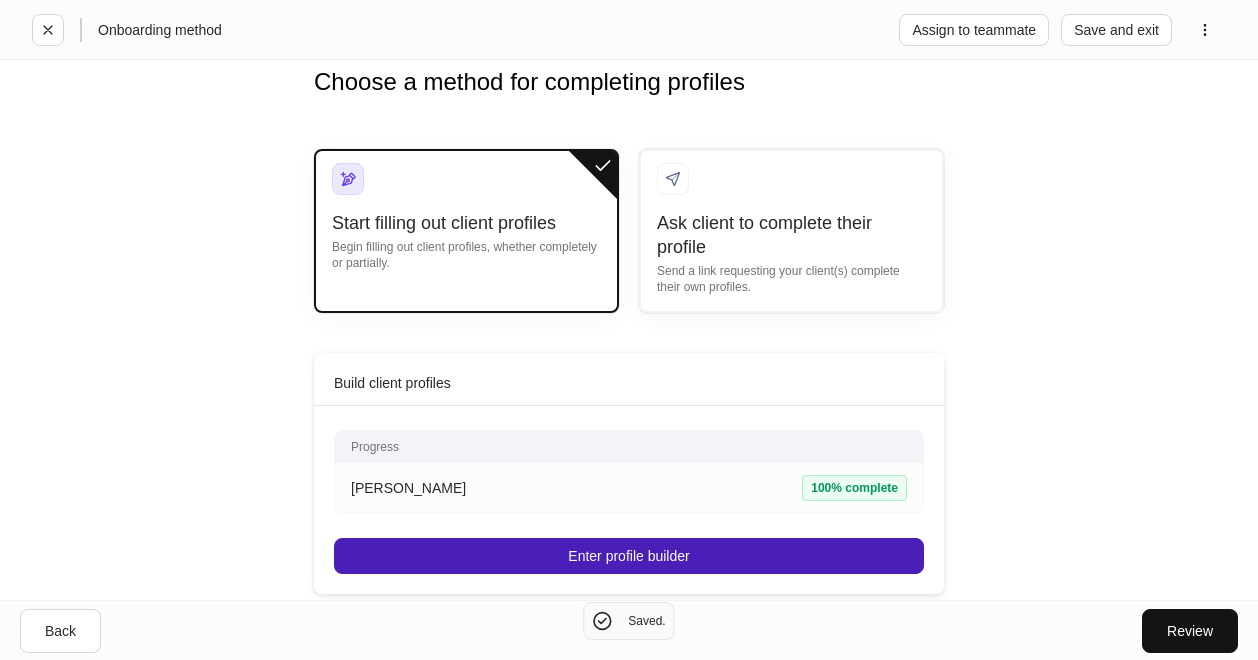 click on "Enter profile builder" at bounding box center (628, 556) 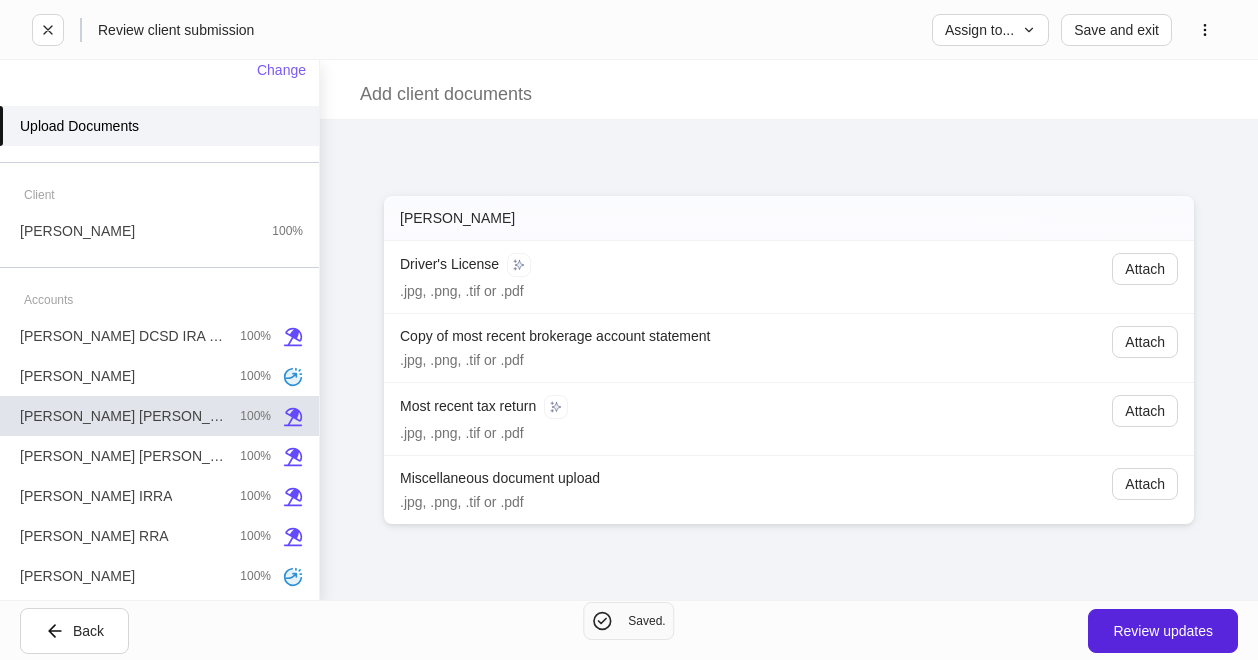 scroll, scrollTop: 0, scrollLeft: 0, axis: both 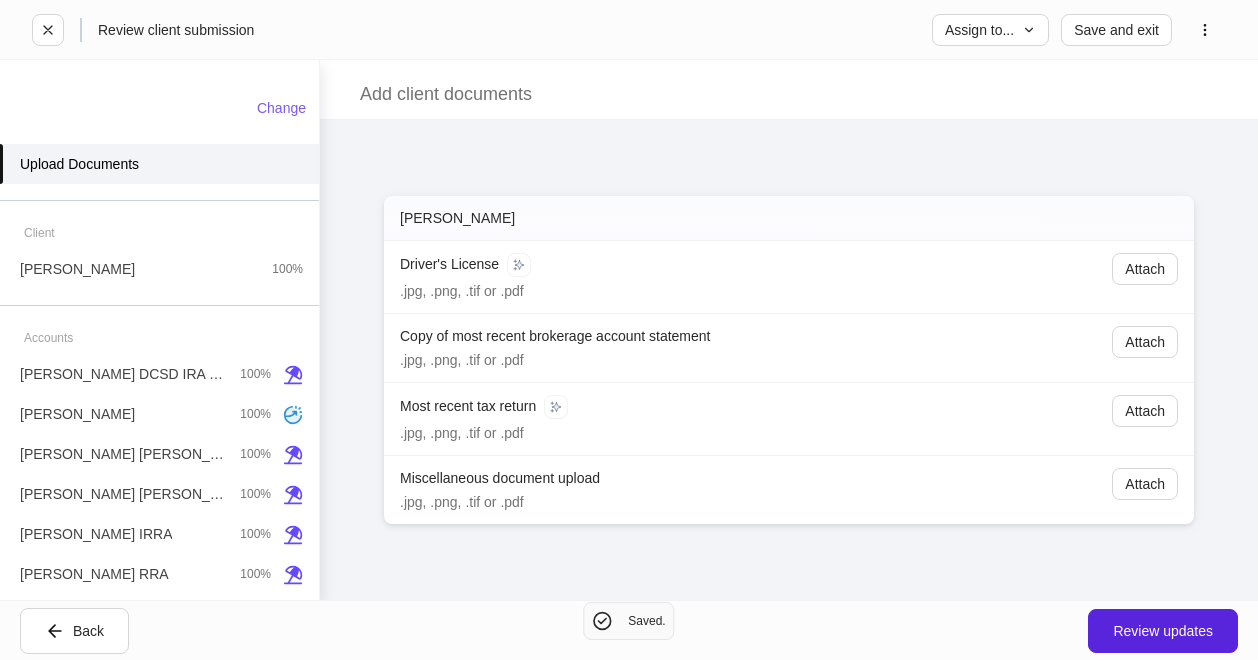 click on "Accounts" at bounding box center [159, 338] 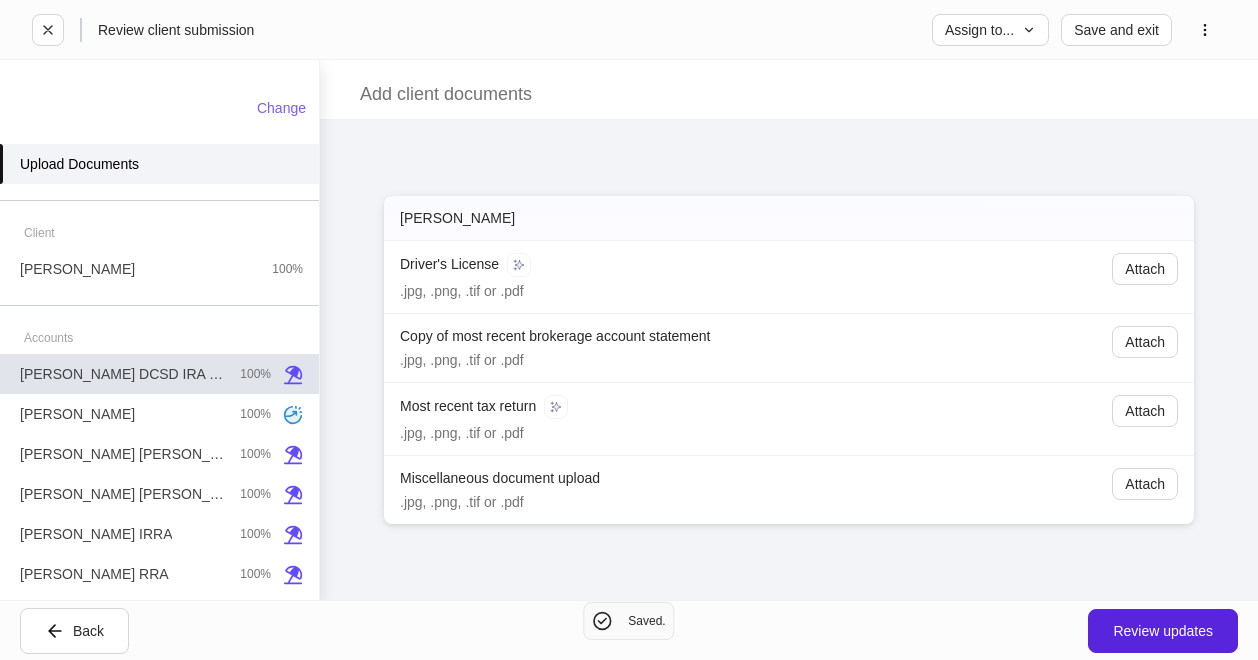 click on "Doris Martin DCSD IRA FBO Gregg Martin" at bounding box center (122, 374) 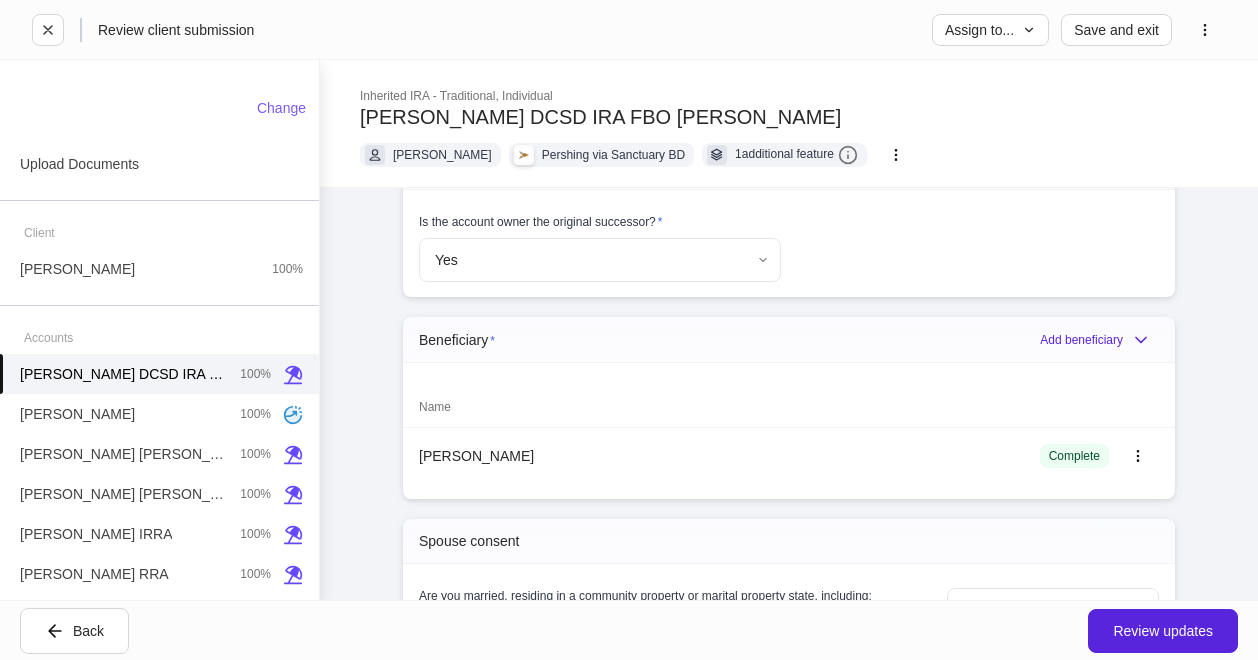 scroll, scrollTop: 2400, scrollLeft: 0, axis: vertical 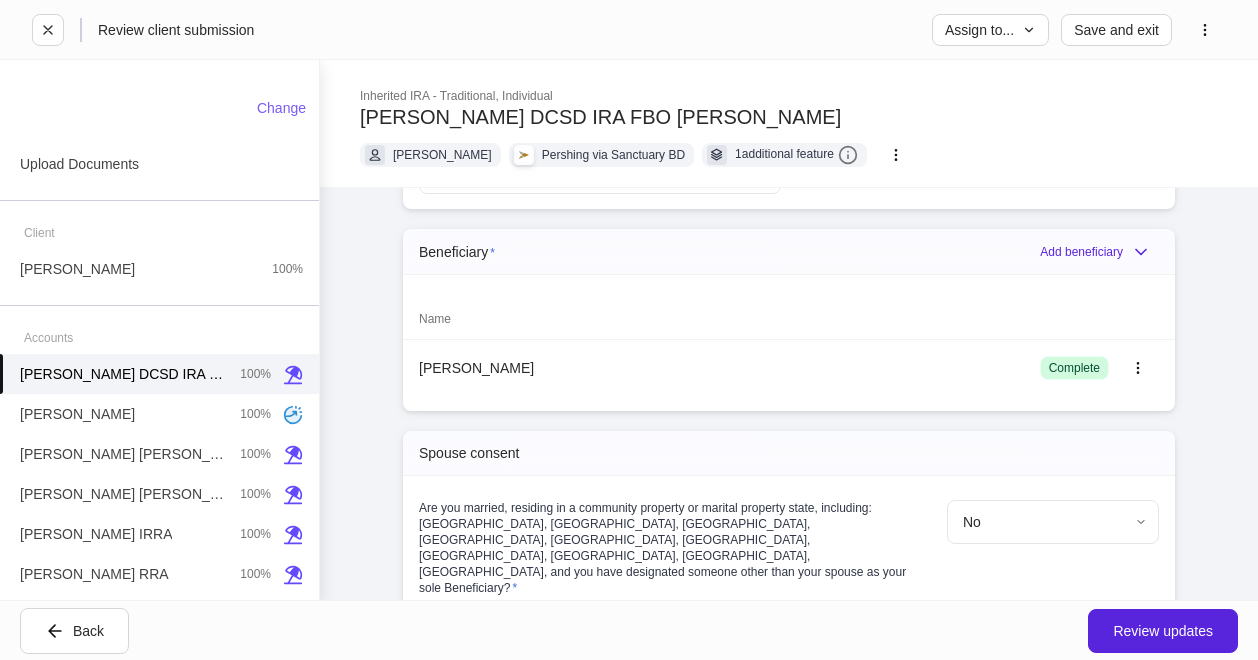 click on "Complete" at bounding box center [1074, 368] 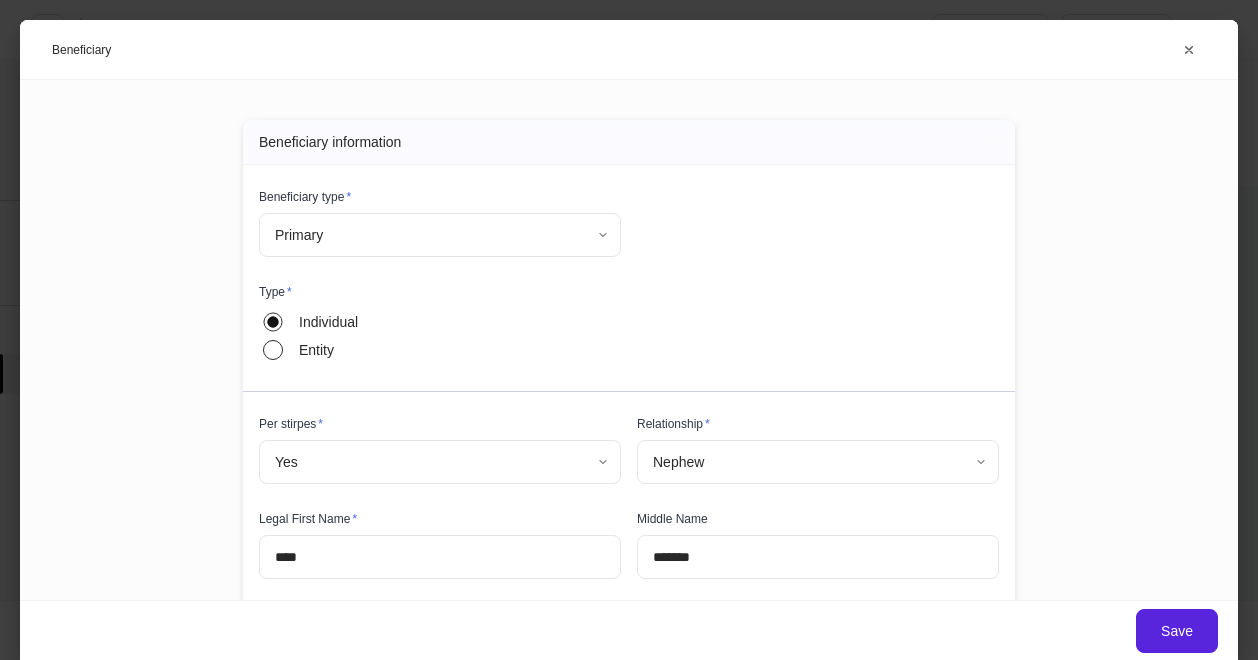 scroll, scrollTop: 0, scrollLeft: 0, axis: both 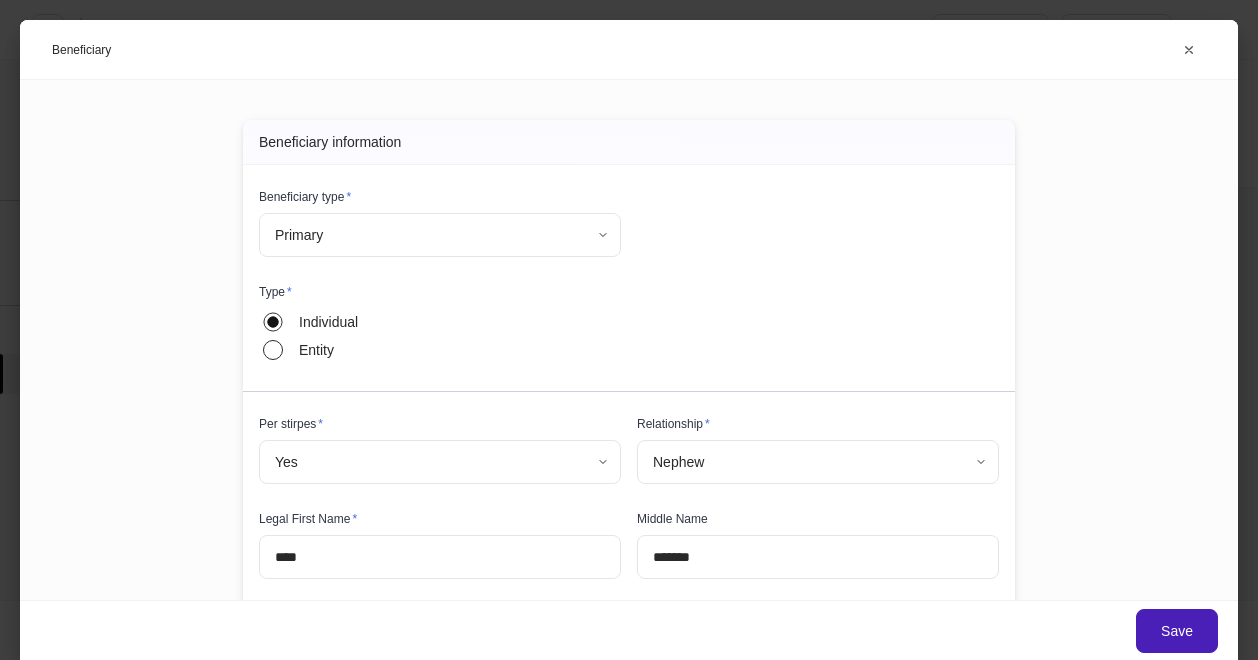 click on "Save" at bounding box center (1177, 631) 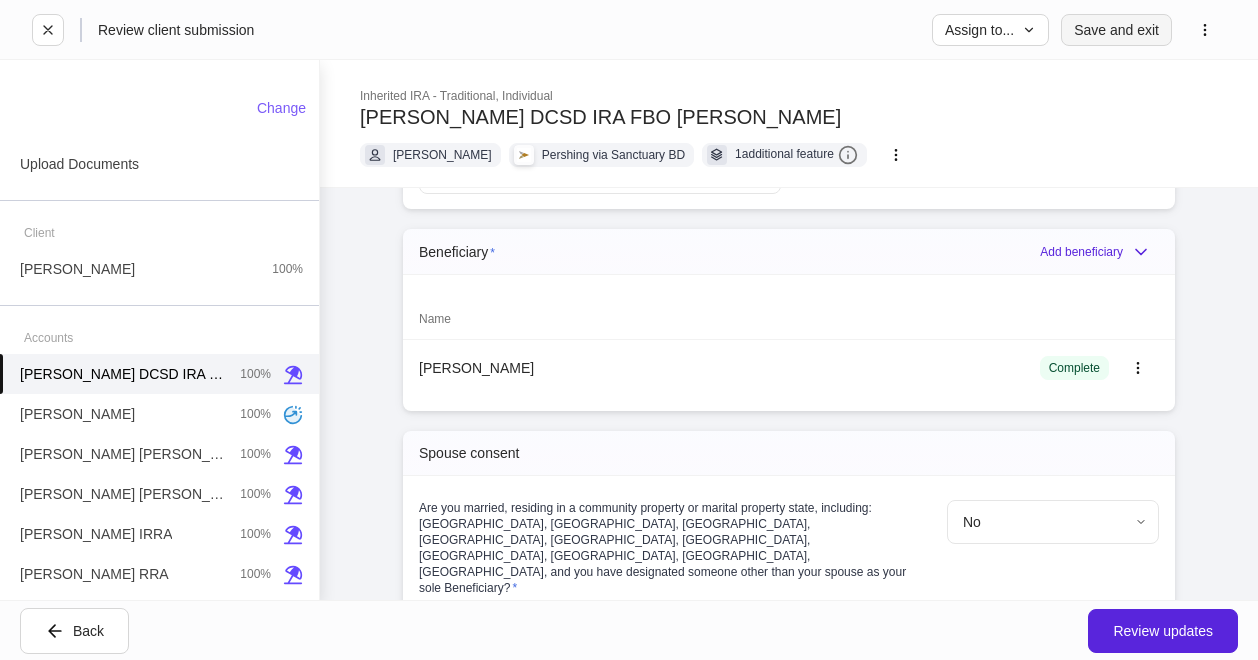 click on "Save and exit" at bounding box center (1116, 30) 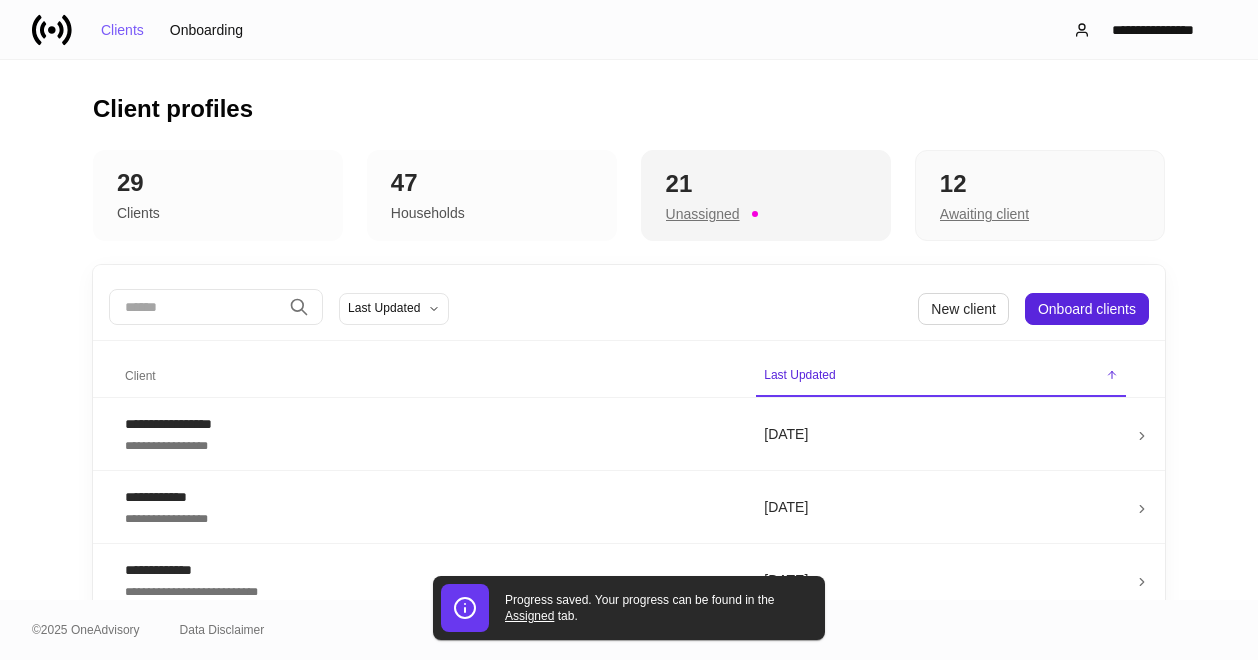 click on "21" at bounding box center (766, 184) 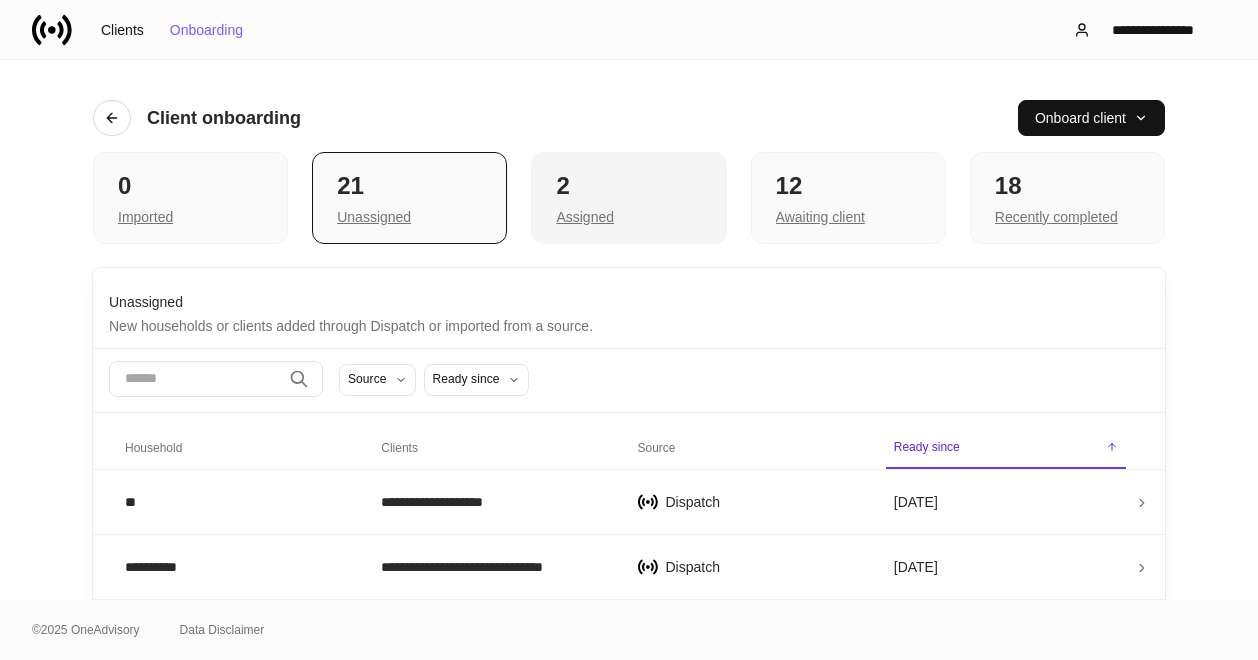 click on "2" at bounding box center (628, 186) 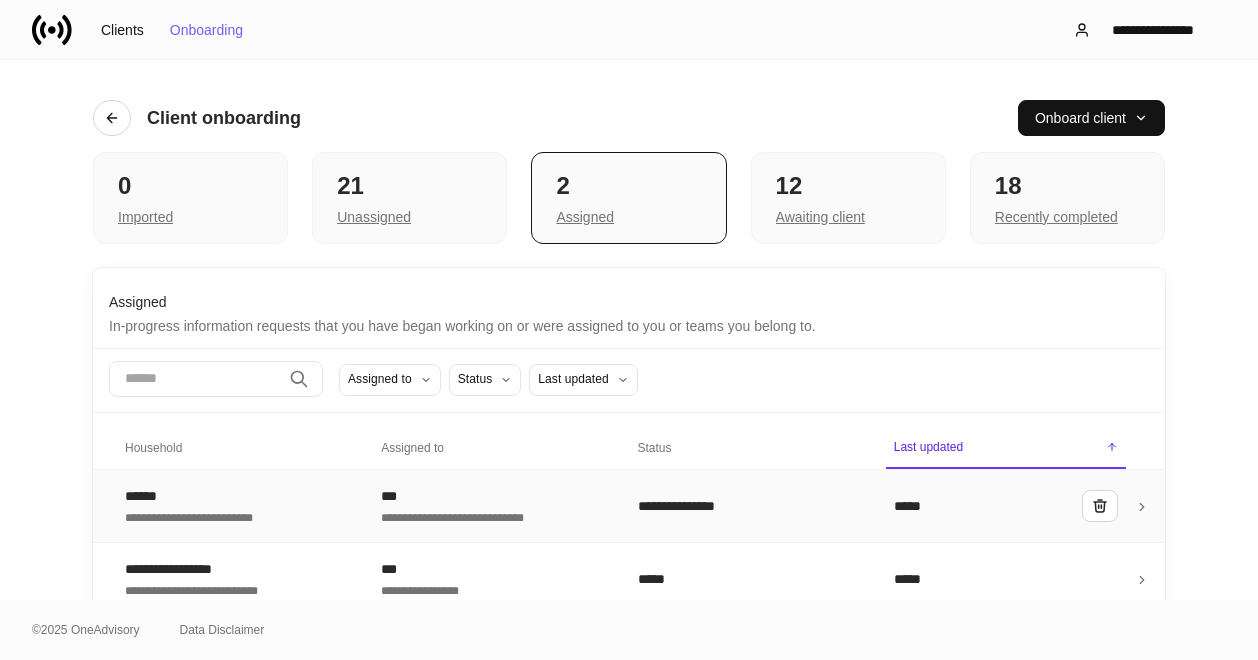 click on "******" at bounding box center [196, 496] 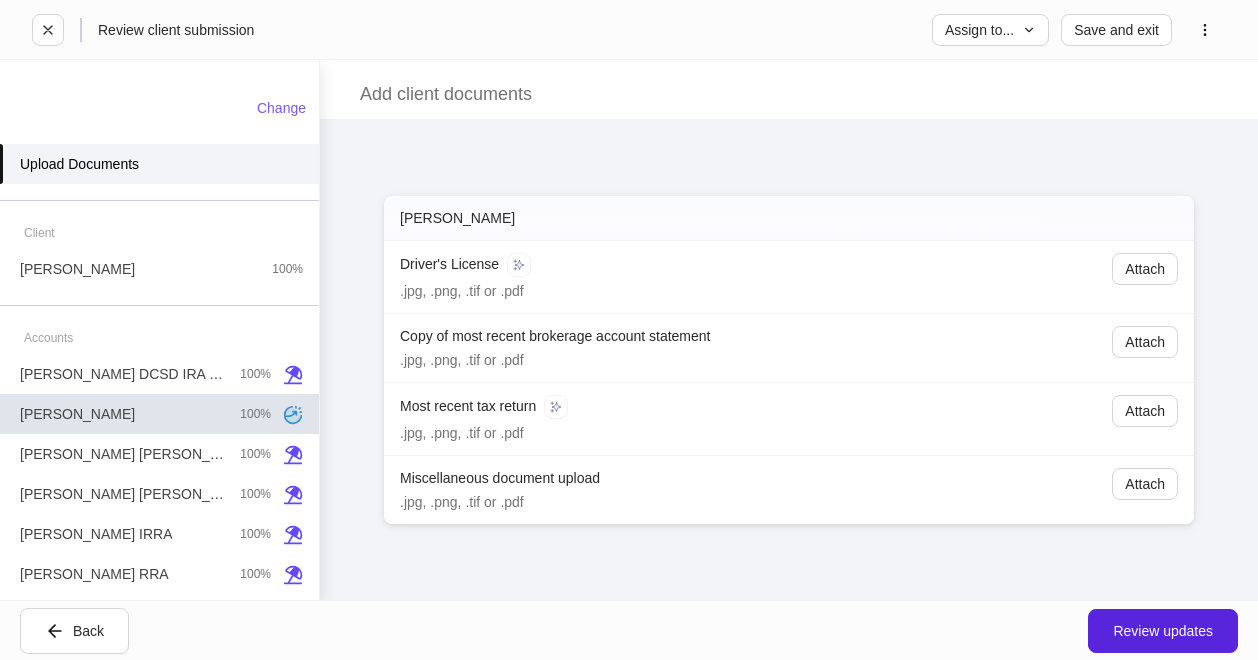 scroll, scrollTop: 90, scrollLeft: 0, axis: vertical 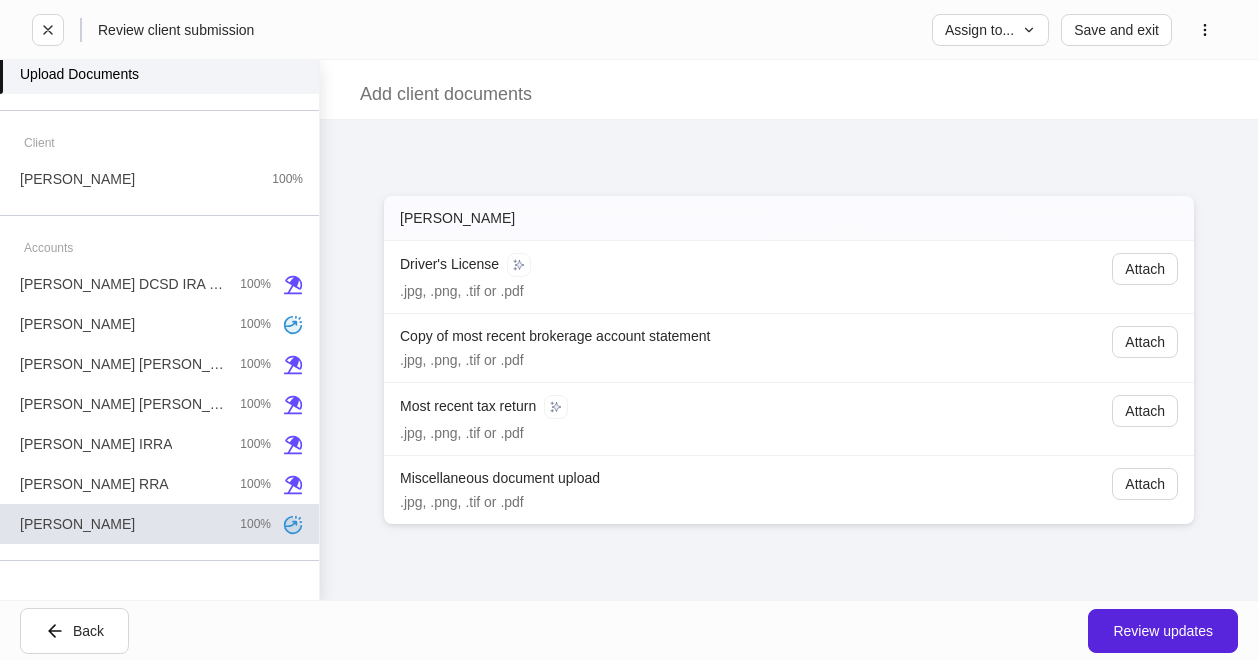 click on "Gregg R Martin" at bounding box center (77, 524) 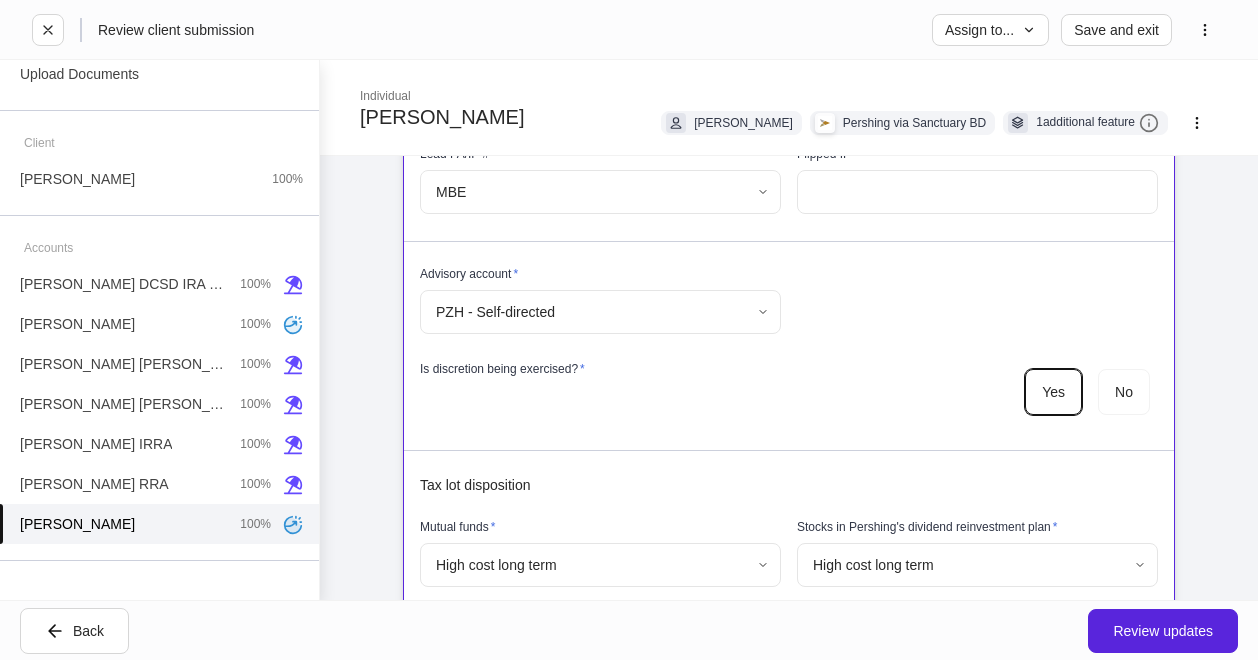 scroll, scrollTop: 1000, scrollLeft: 0, axis: vertical 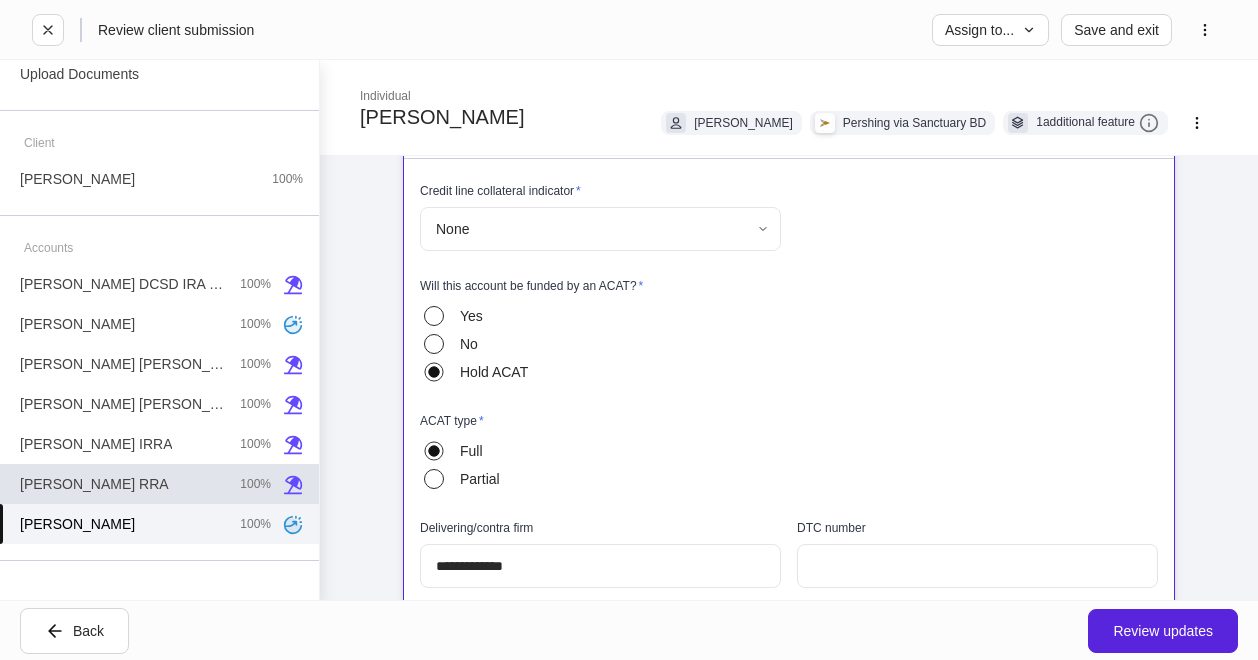 click on "Gregg Martin RRA 100%" at bounding box center [159, 484] 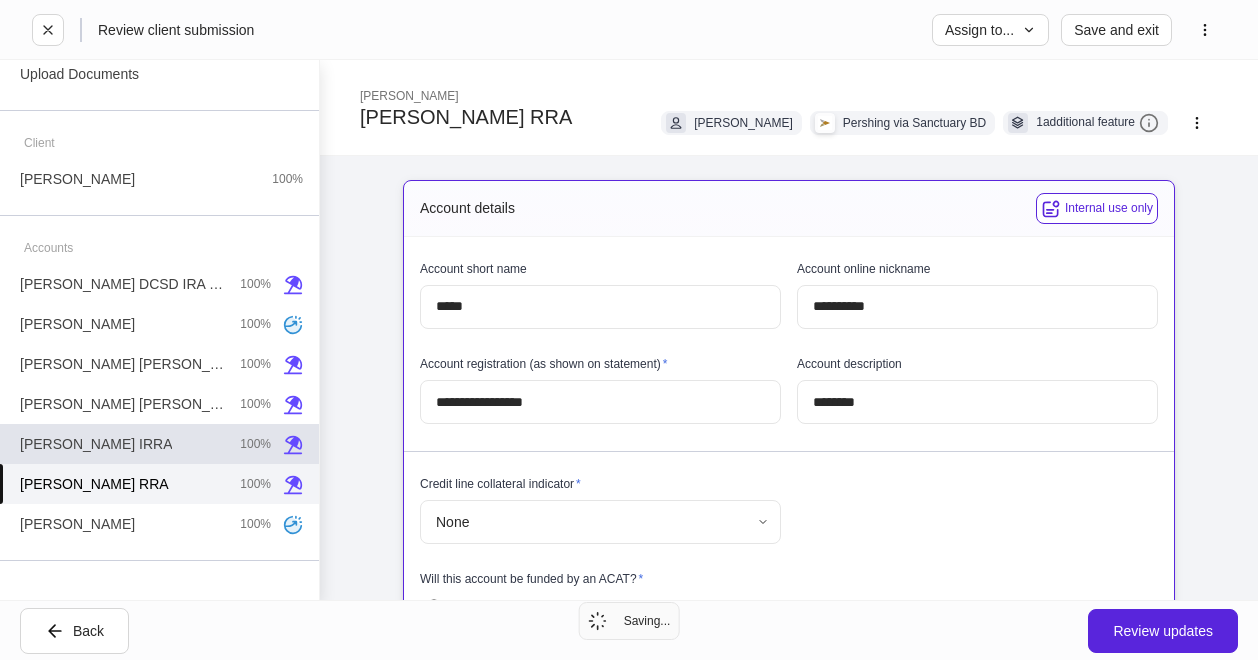 click on "Gregg Martin IRRA 100%" at bounding box center [159, 444] 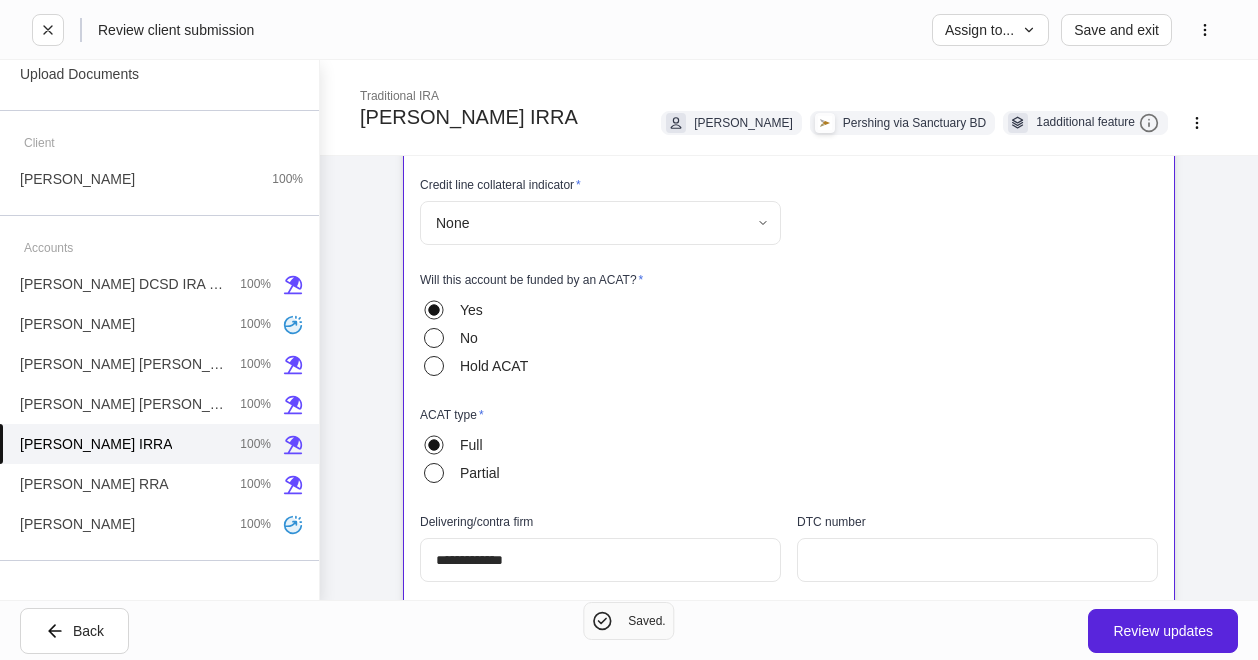scroll, scrollTop: 400, scrollLeft: 0, axis: vertical 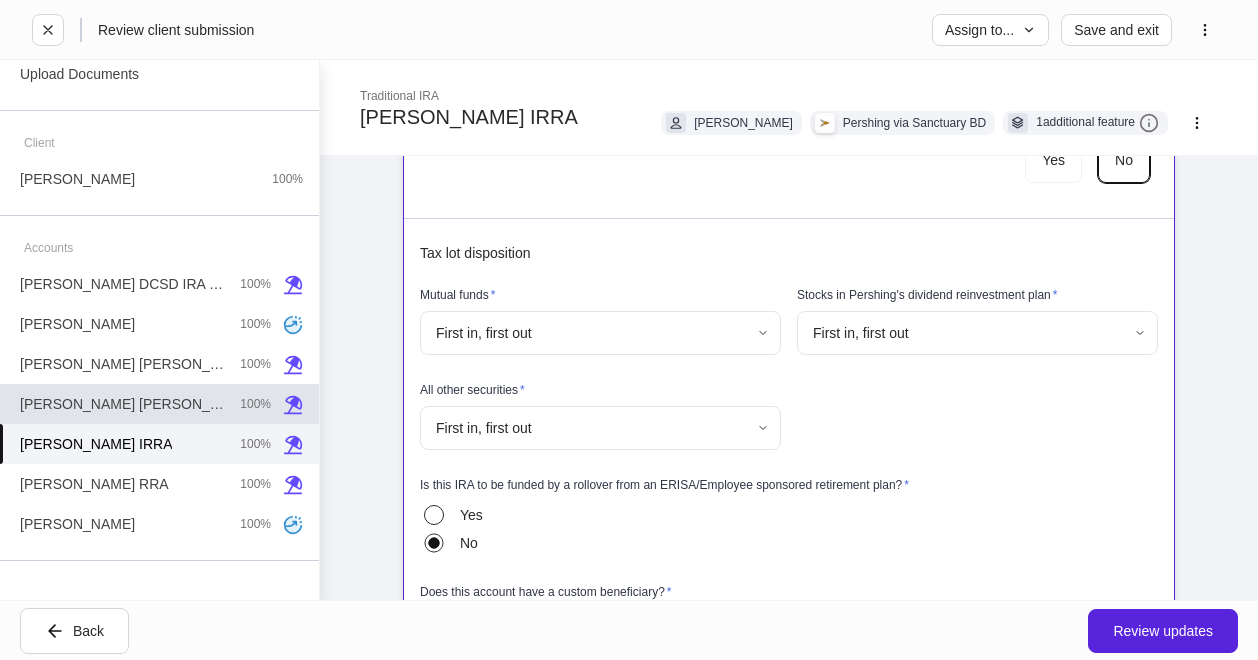 click on "Gregg Martin IRA 100%" at bounding box center (159, 404) 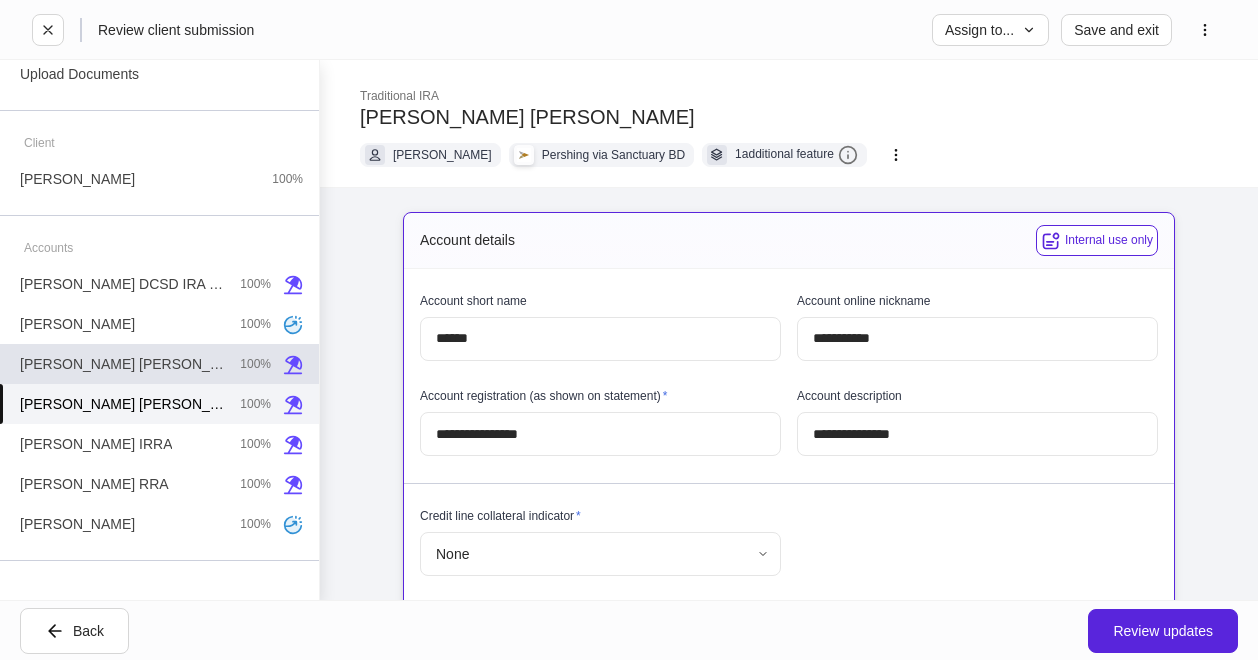 click on "Gregg Martin IRA 100%" at bounding box center [159, 364] 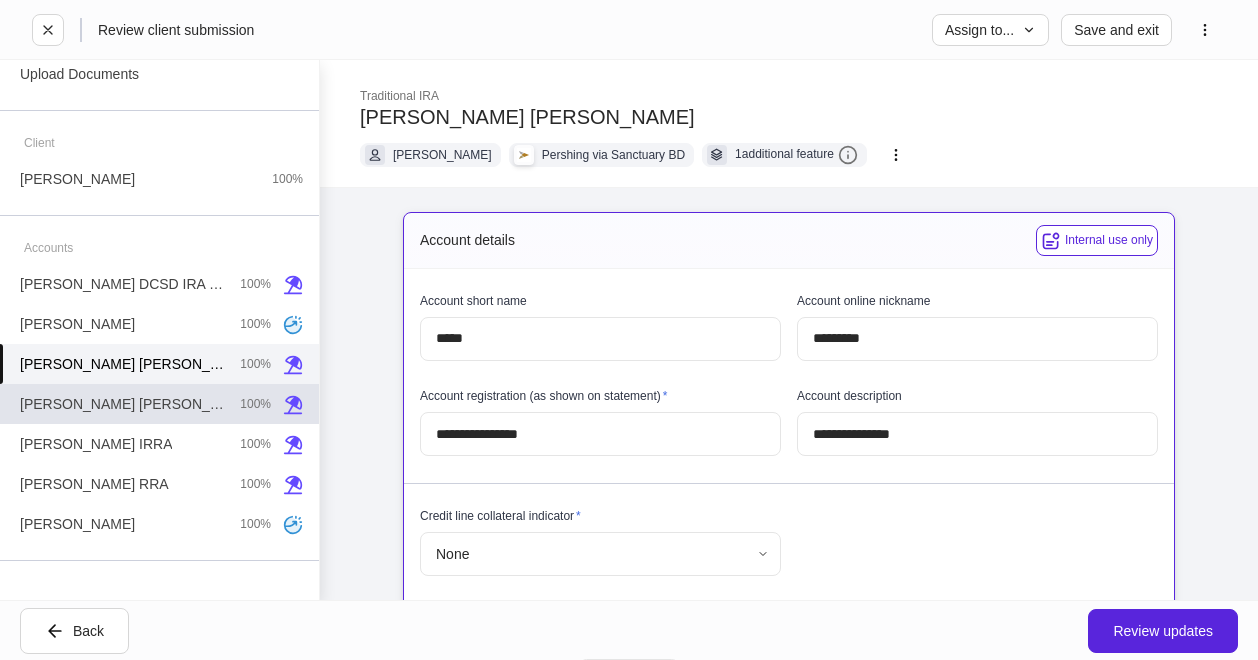 click on "Gregg Martin IRA 100%" at bounding box center [159, 404] 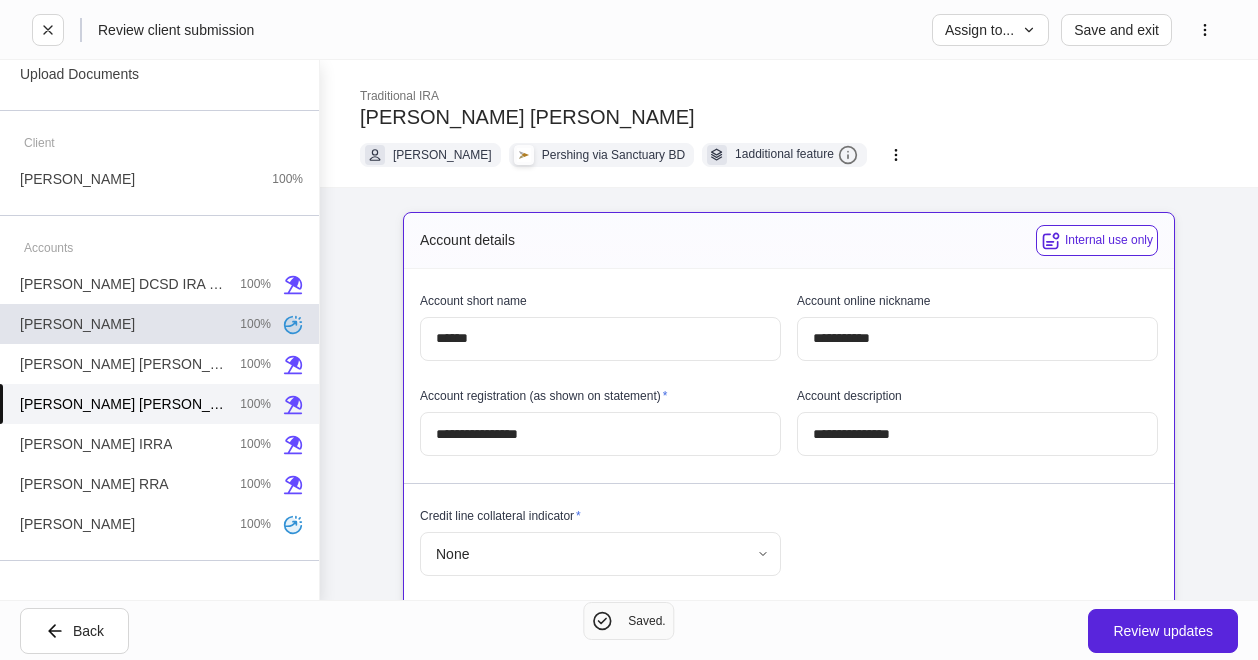 click on "Gregg Martin 100%" at bounding box center (159, 324) 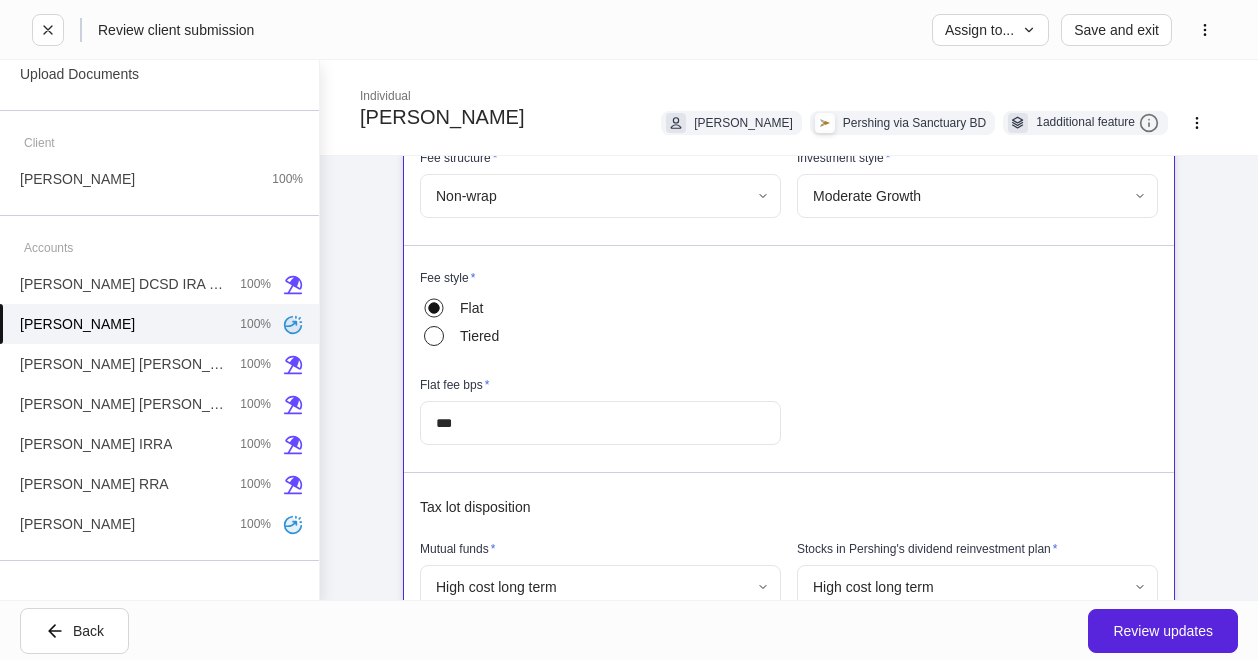 scroll, scrollTop: 1300, scrollLeft: 0, axis: vertical 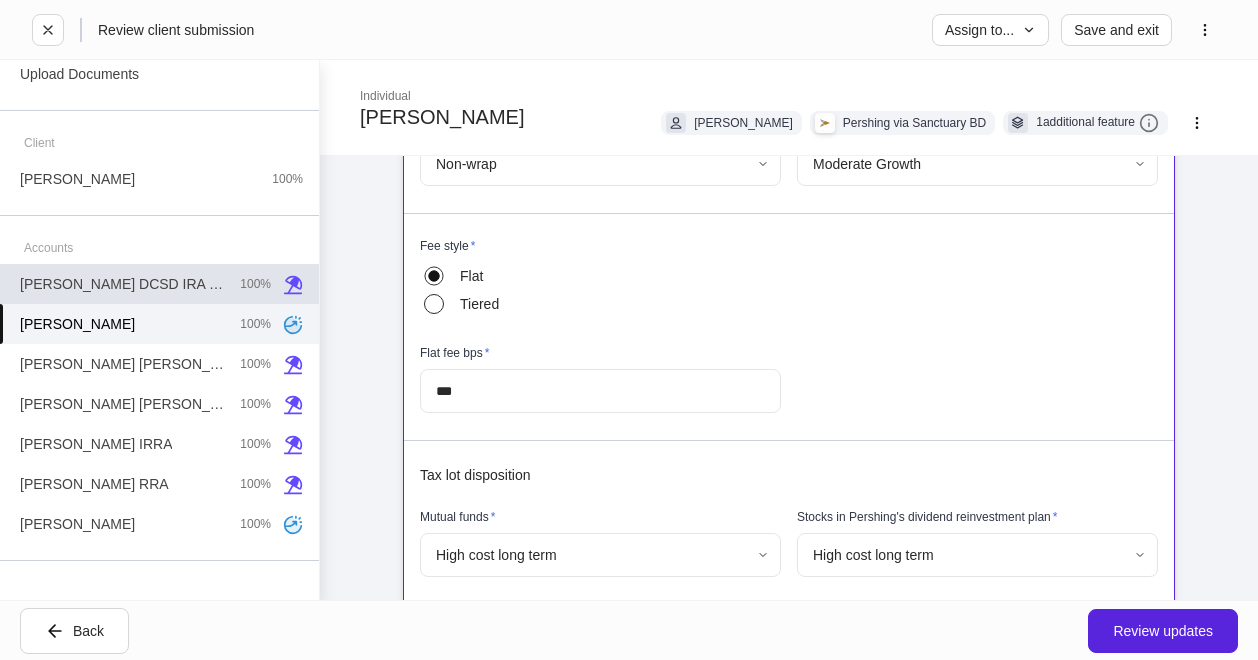click on "Doris Martin DCSD IRA FBO Gregg Martin" at bounding box center (122, 284) 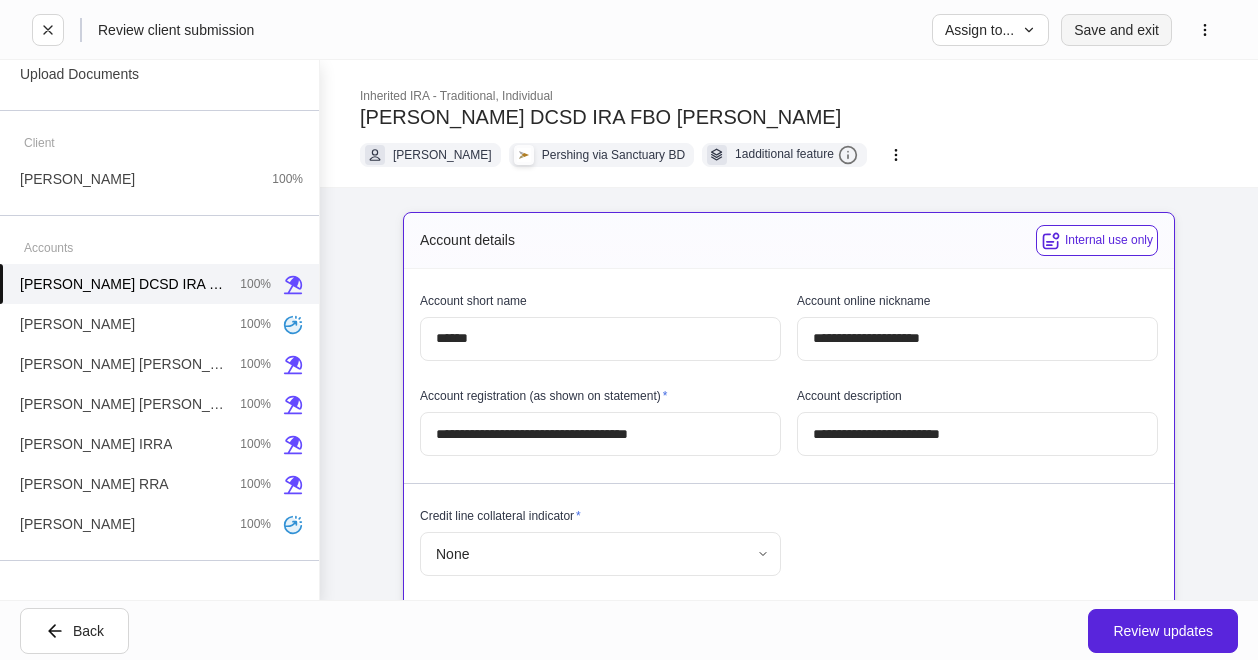 click on "Save and exit" at bounding box center (1116, 30) 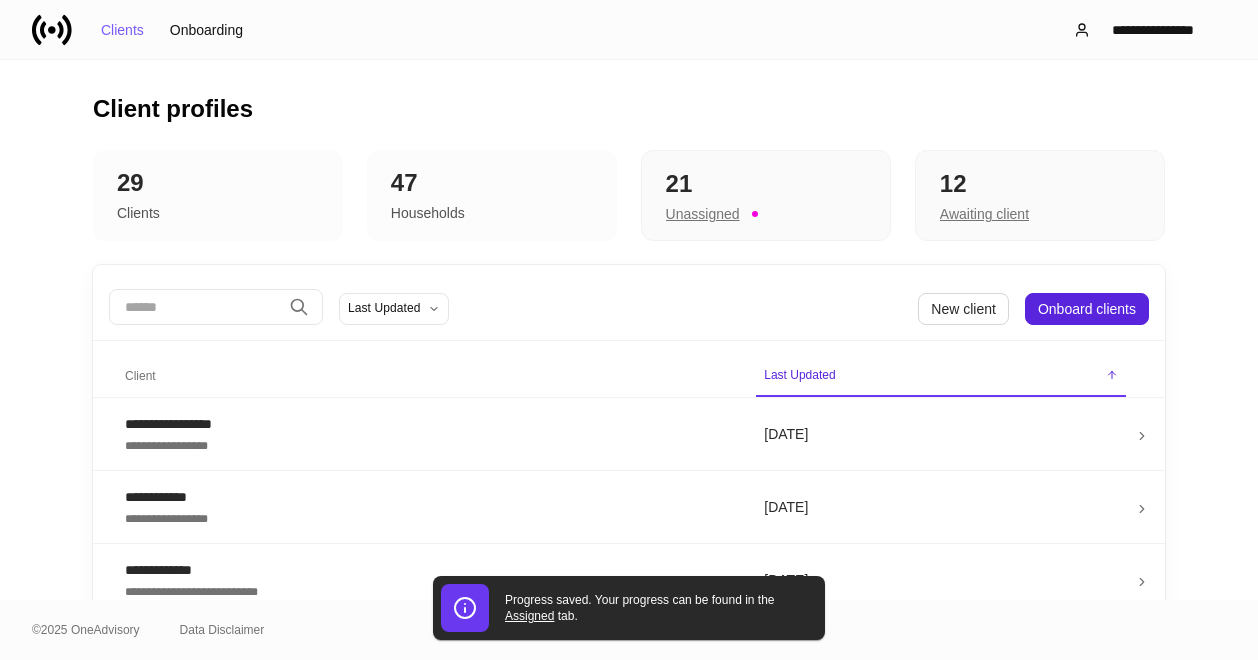 click on "**********" at bounding box center [629, 1287] 